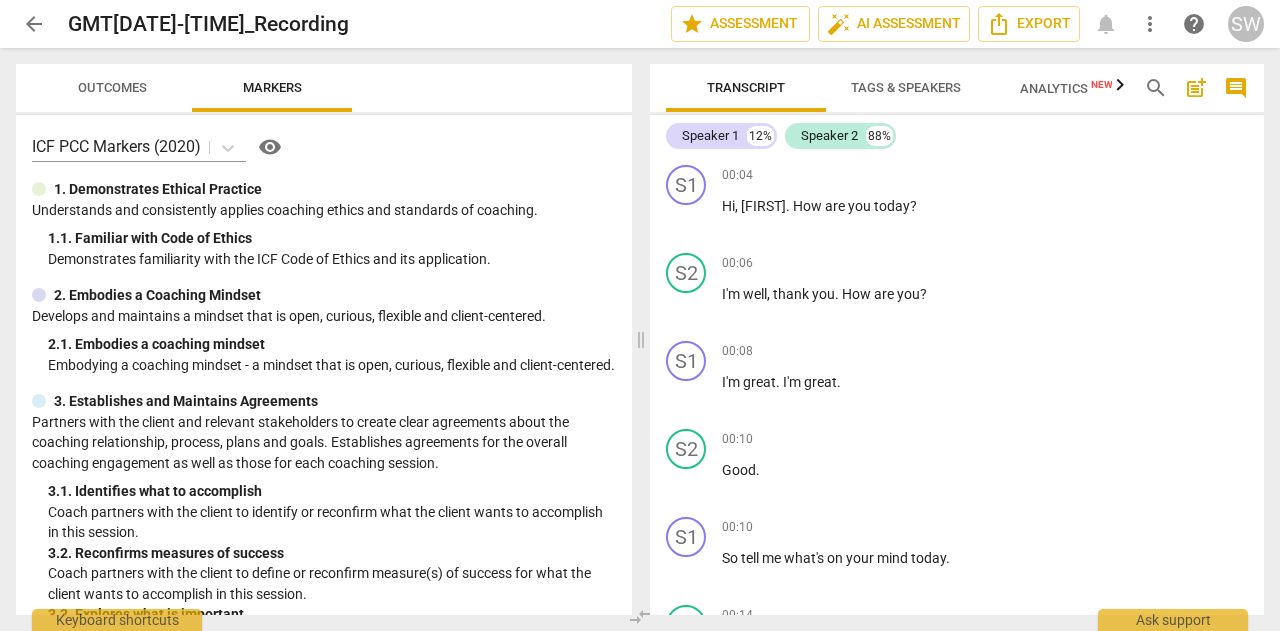 scroll, scrollTop: 0, scrollLeft: 0, axis: both 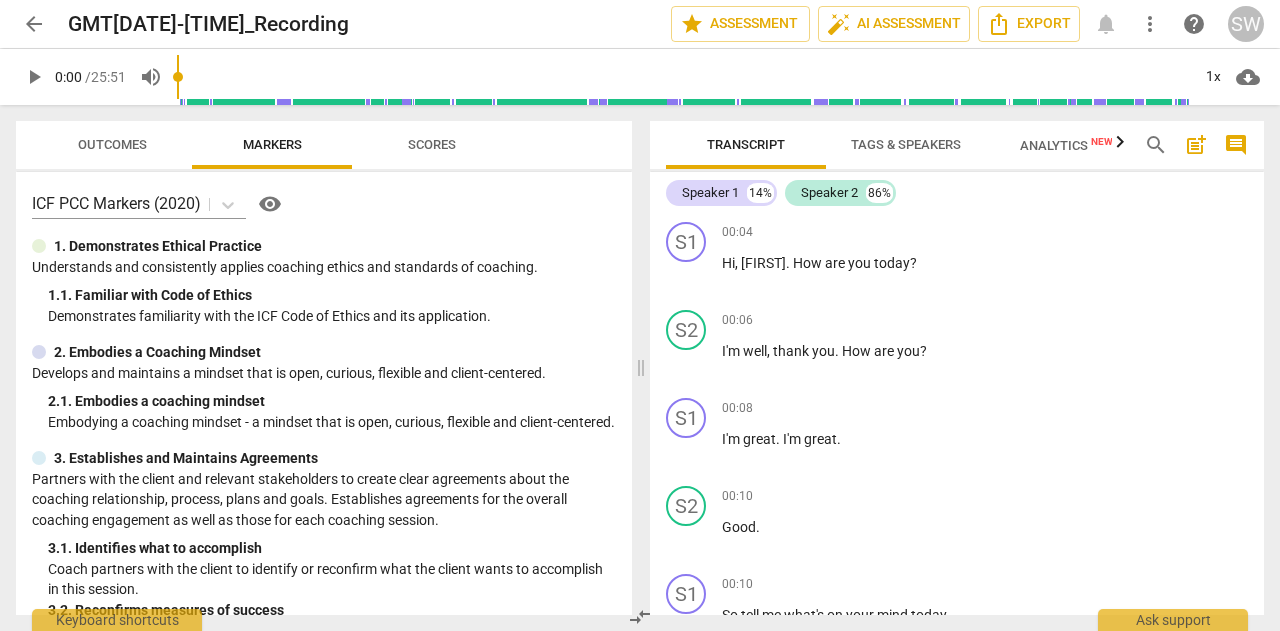 click on "play_arrow" at bounding box center (34, 77) 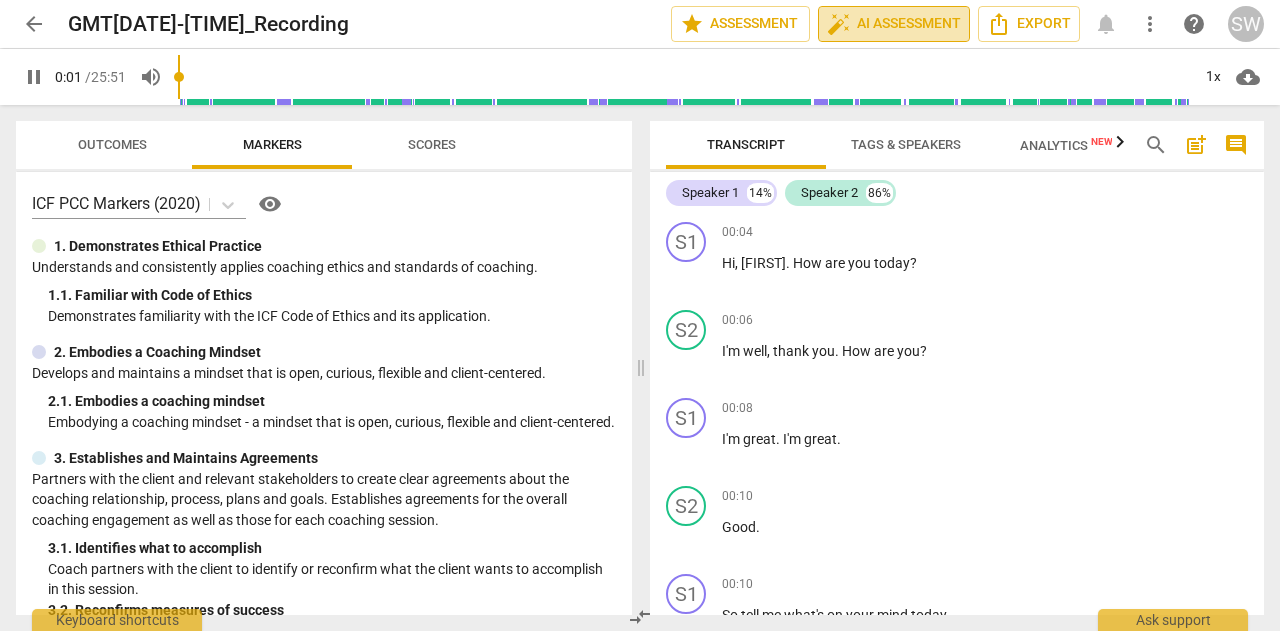 click on "auto_fix_high    AI Assessment" at bounding box center [894, 24] 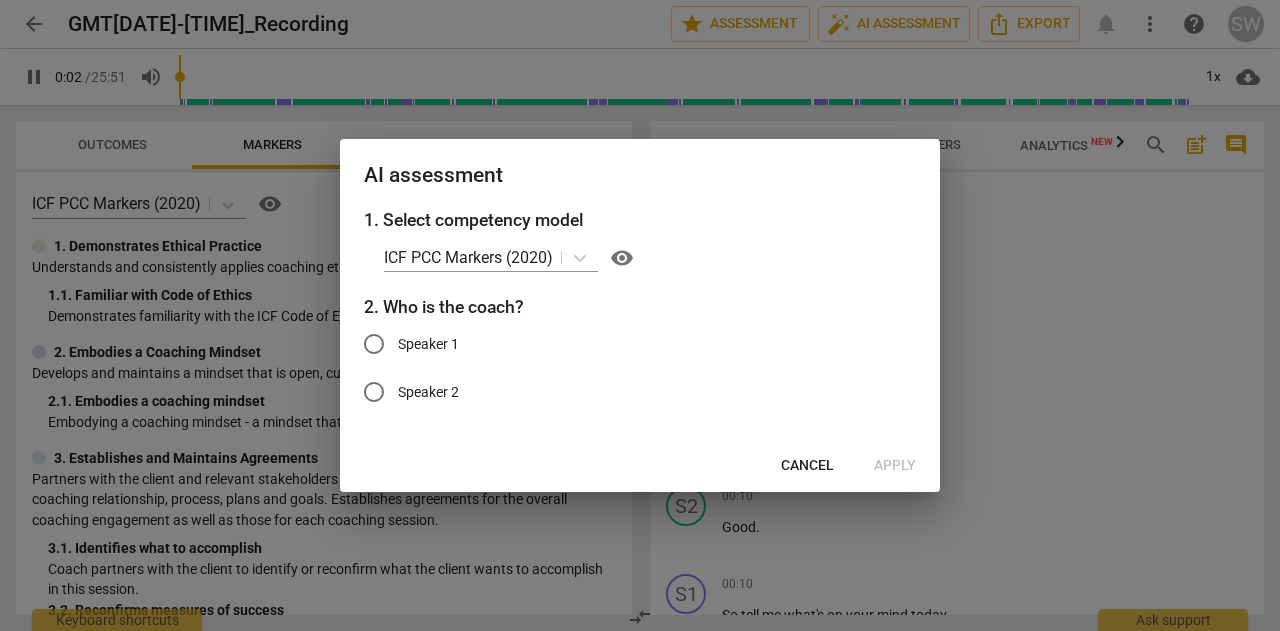 type on "3" 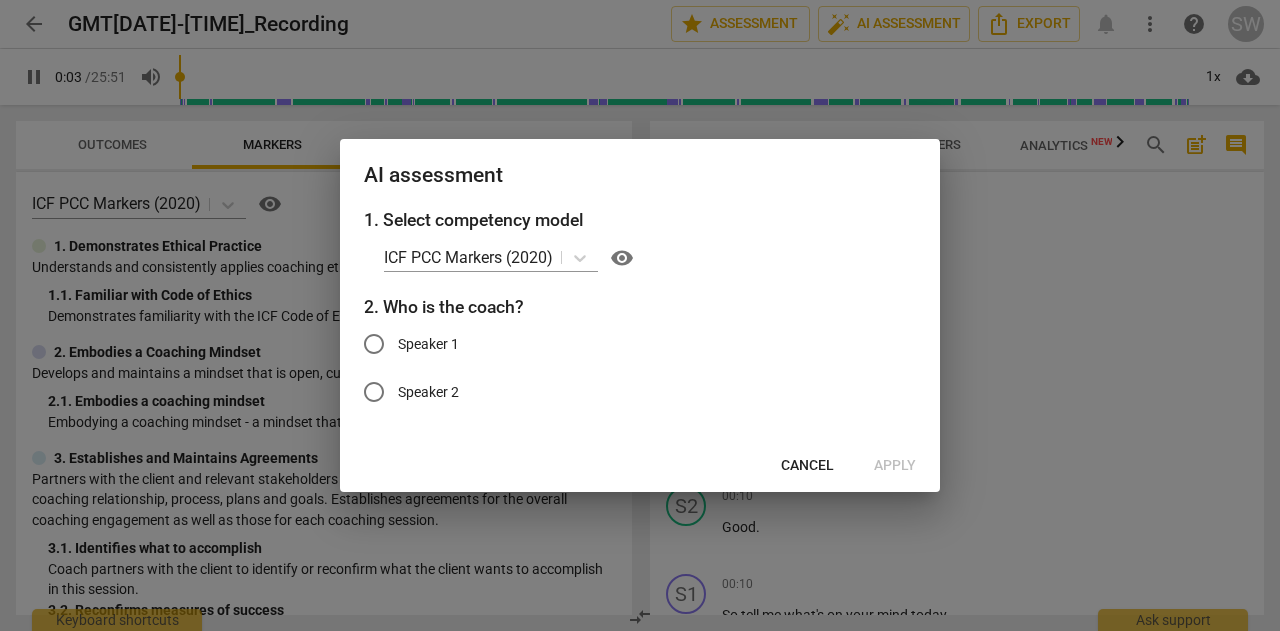click on "Speaker 1" at bounding box center (374, 344) 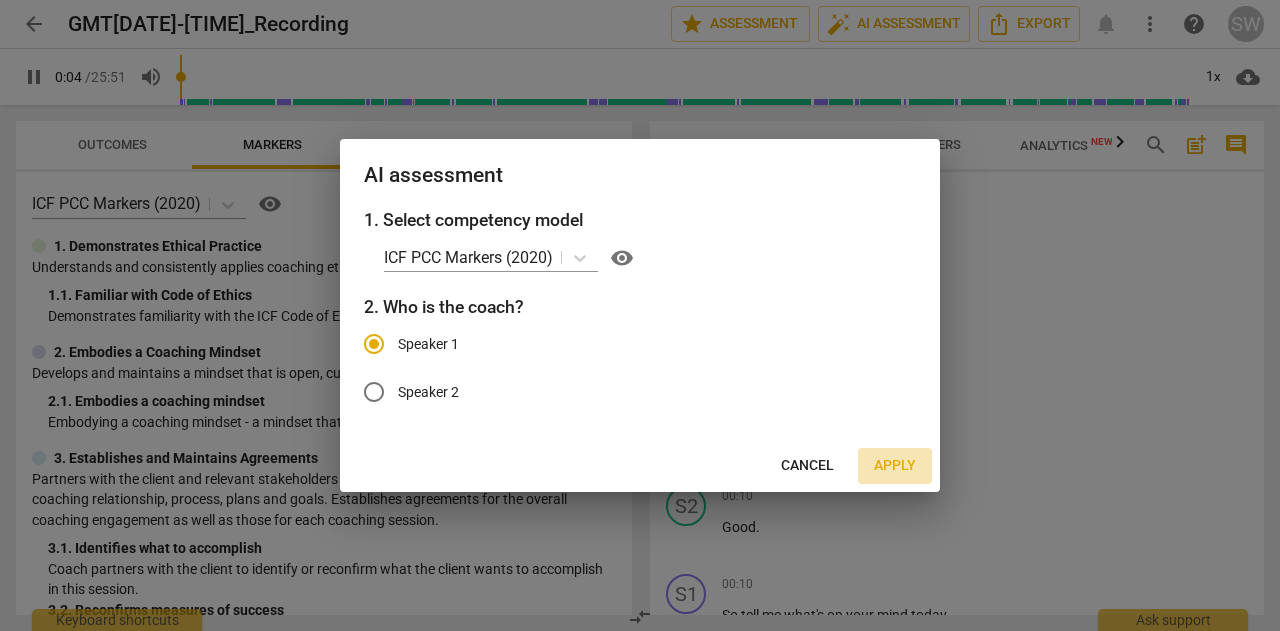 click on "Apply" at bounding box center (895, 466) 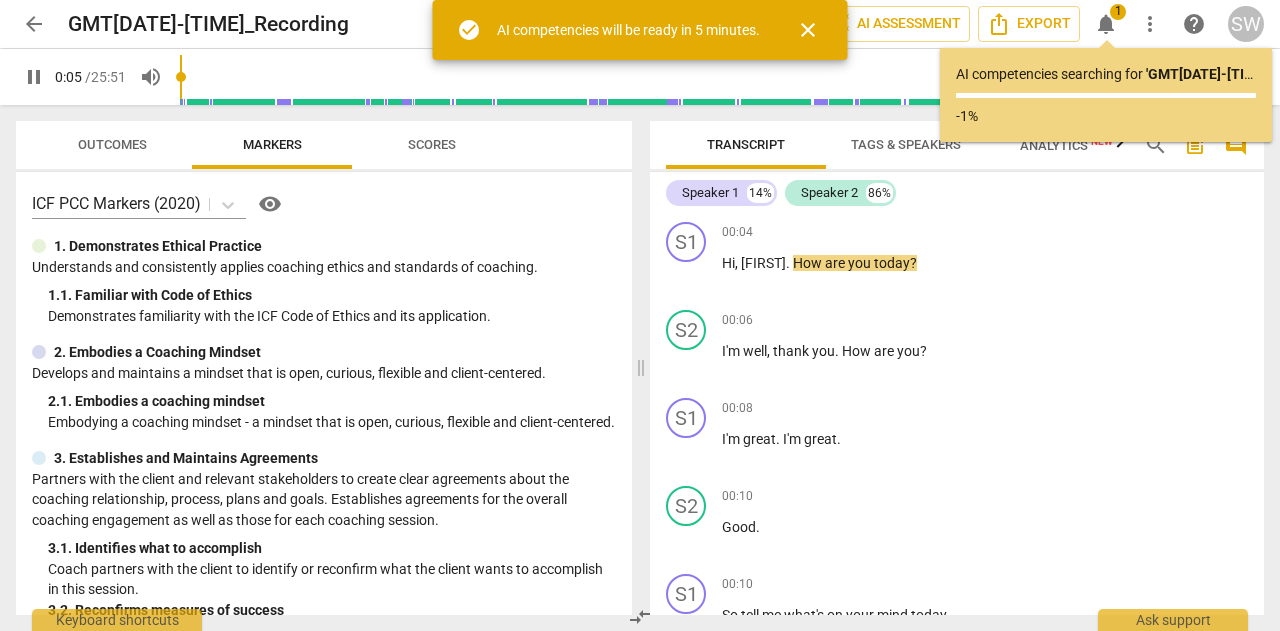 type on "5" 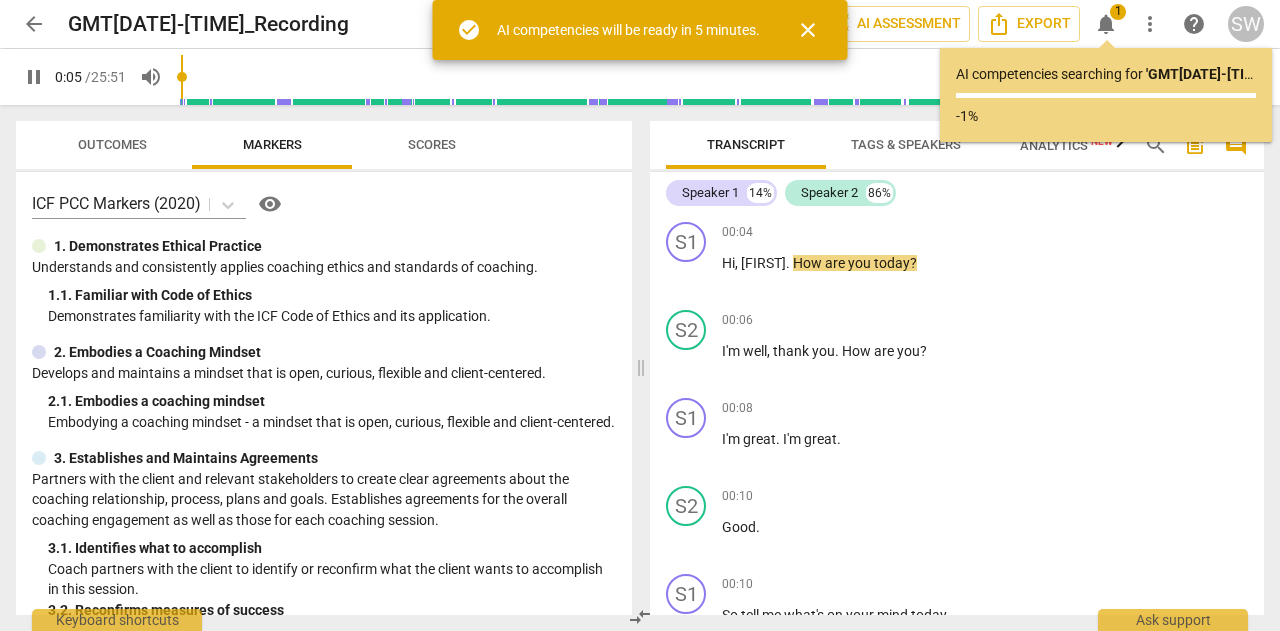 type 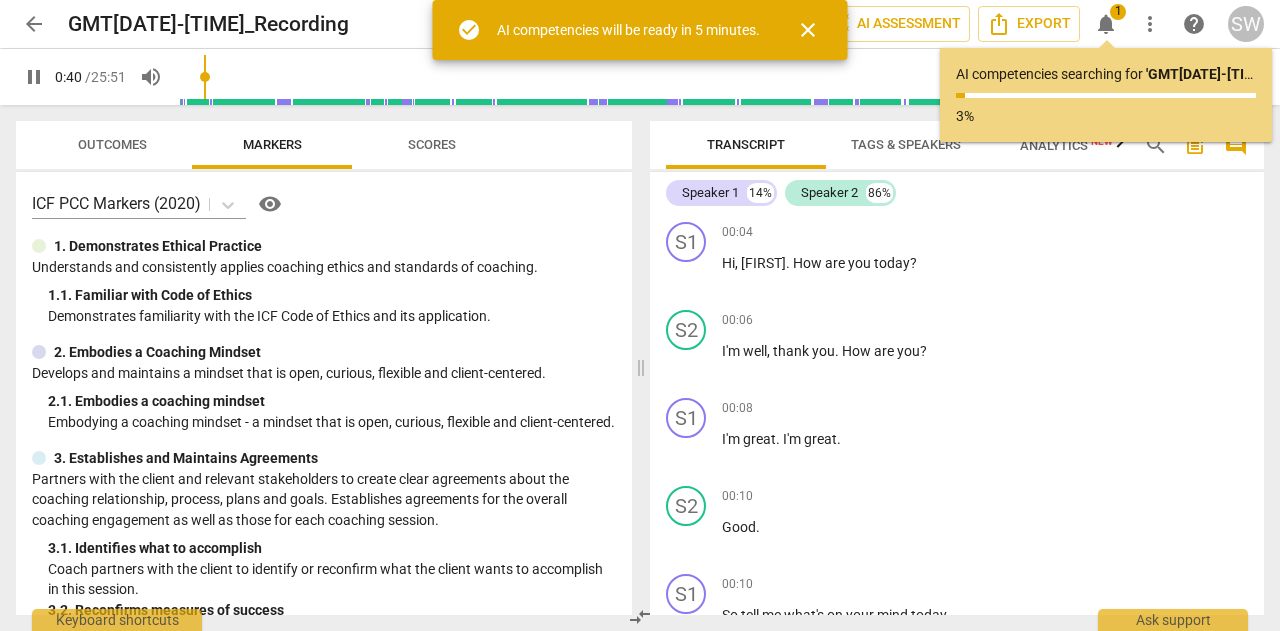 scroll, scrollTop: 480, scrollLeft: 0, axis: vertical 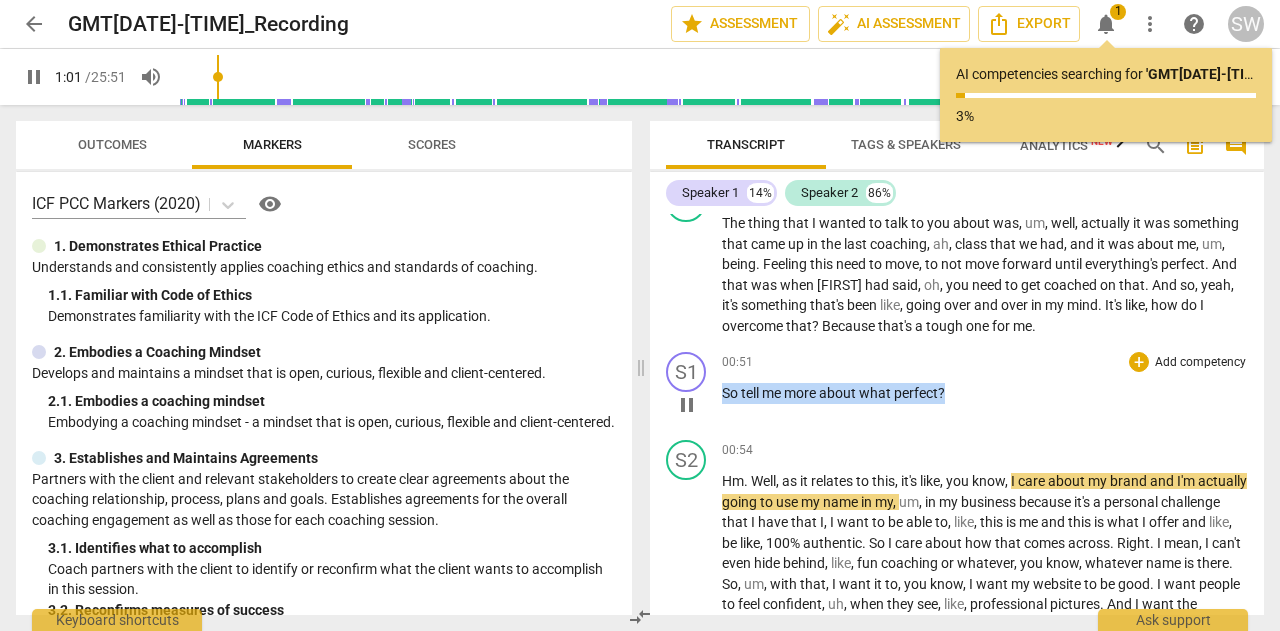 drag, startPoint x: 724, startPoint y: 388, endPoint x: 975, endPoint y: 392, distance: 251.03188 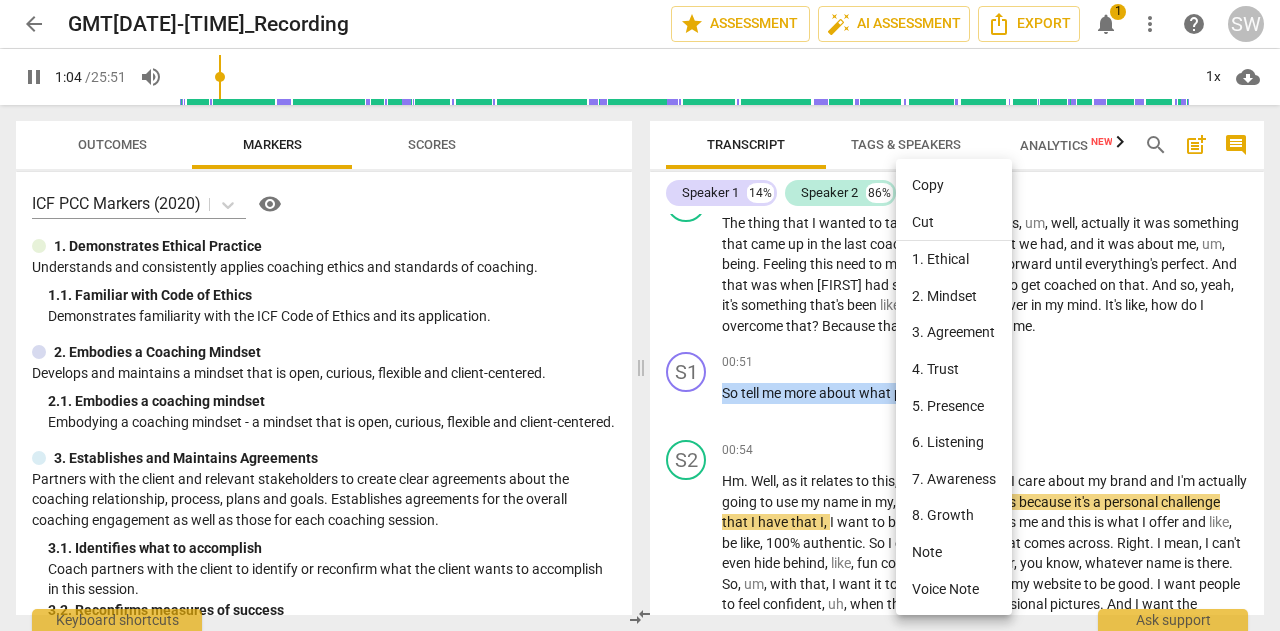 click on "Copy" at bounding box center (954, 185) 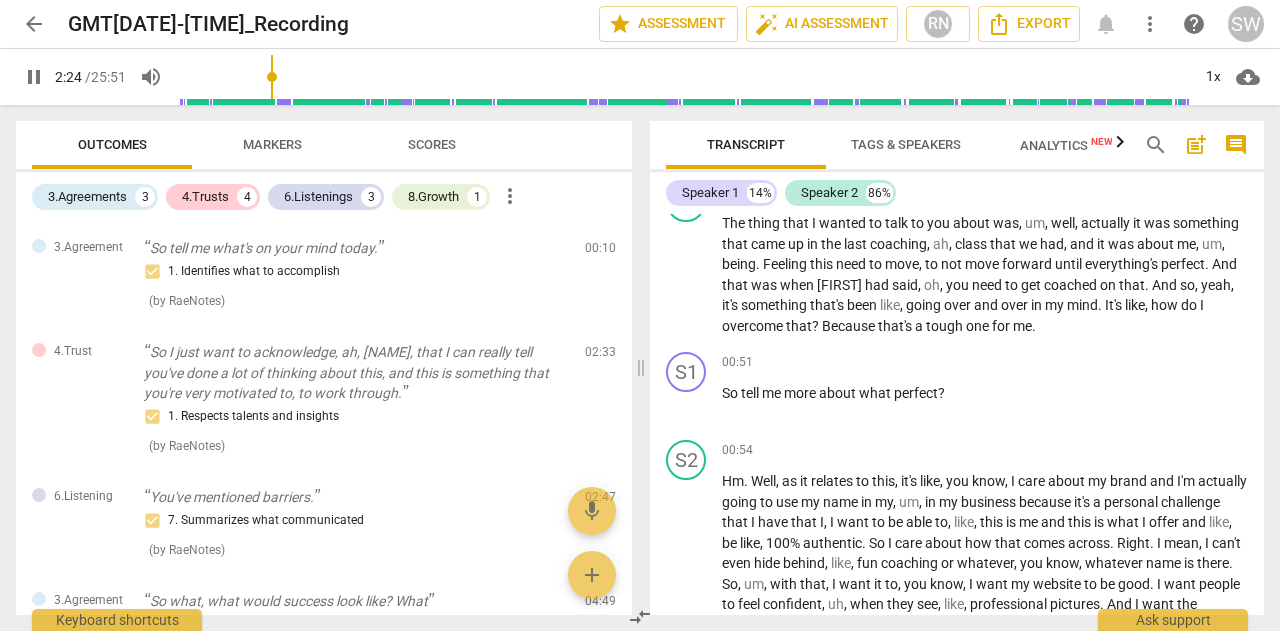 scroll, scrollTop: 882, scrollLeft: 0, axis: vertical 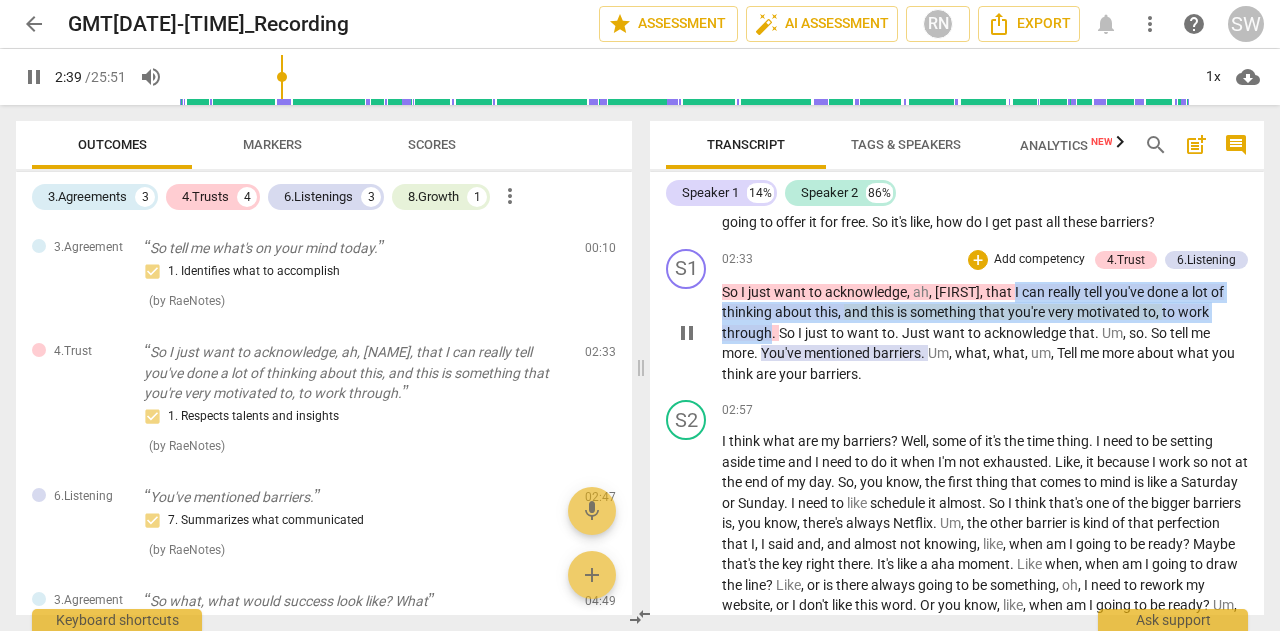 drag, startPoint x: 1024, startPoint y: 311, endPoint x: 770, endPoint y: 354, distance: 257.61404 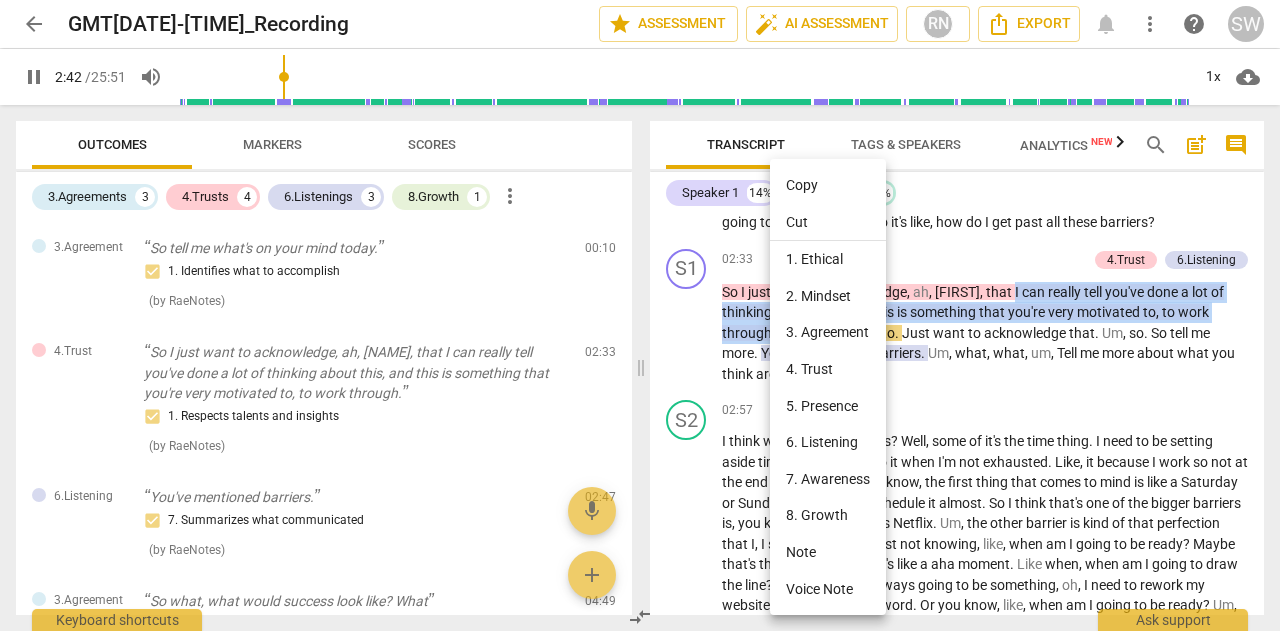 click on "Copy" at bounding box center [828, 185] 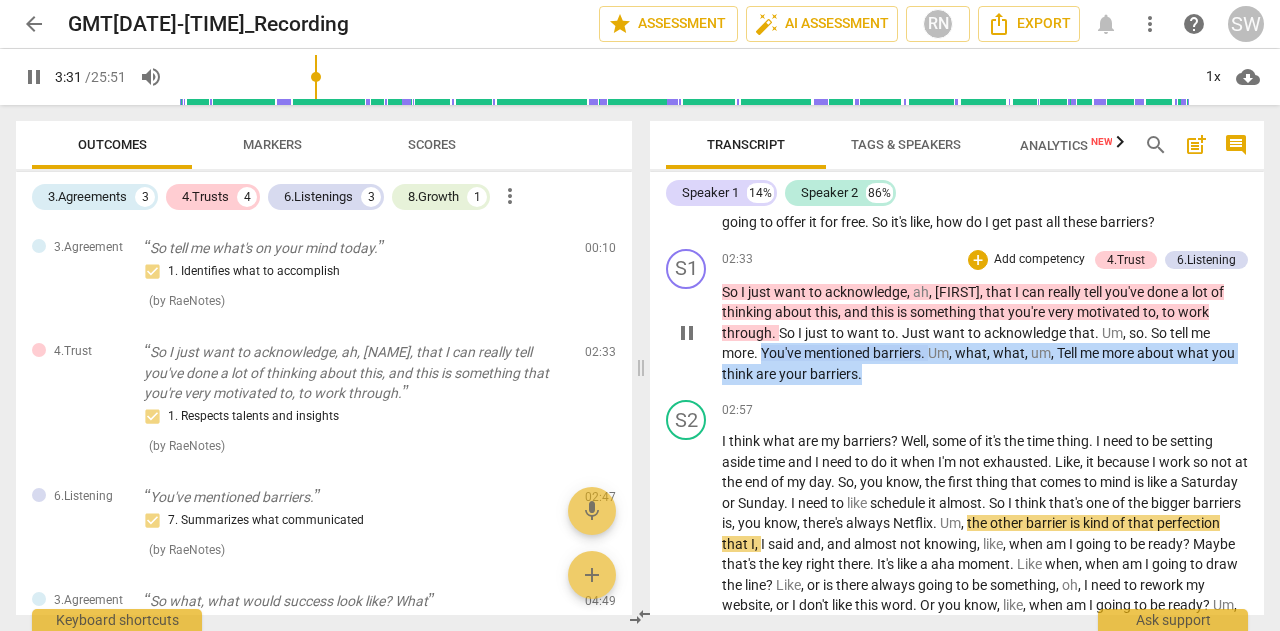 drag, startPoint x: 764, startPoint y: 371, endPoint x: 903, endPoint y: 394, distance: 140.89003 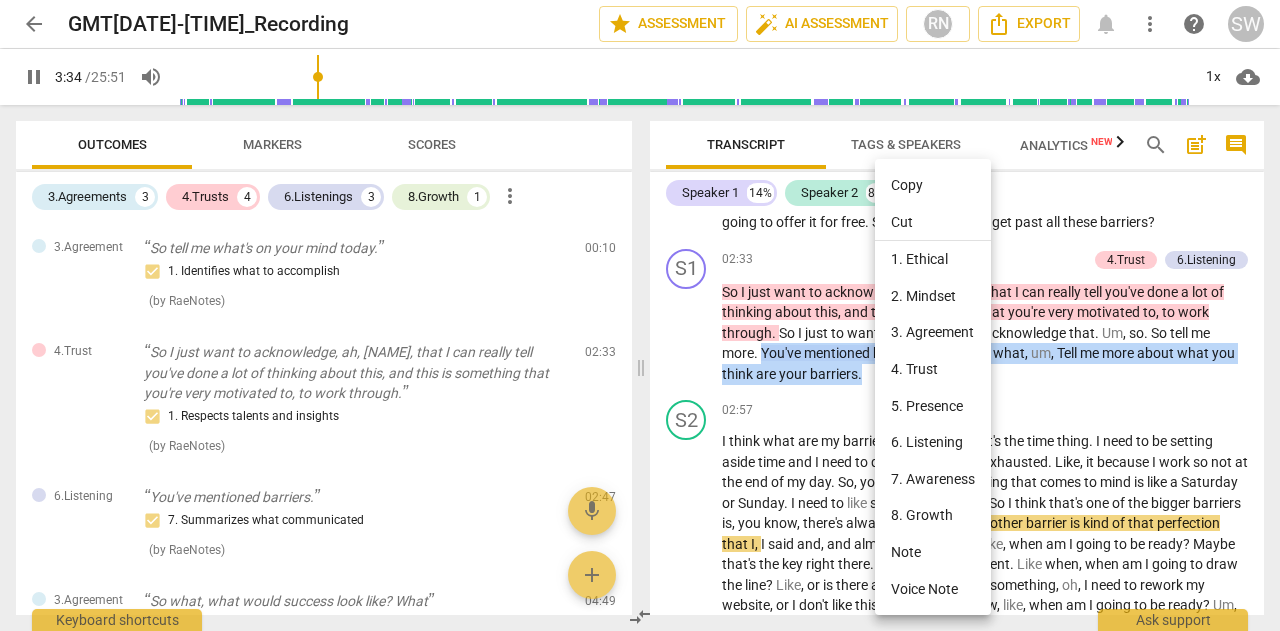 click on "Copy" at bounding box center (933, 185) 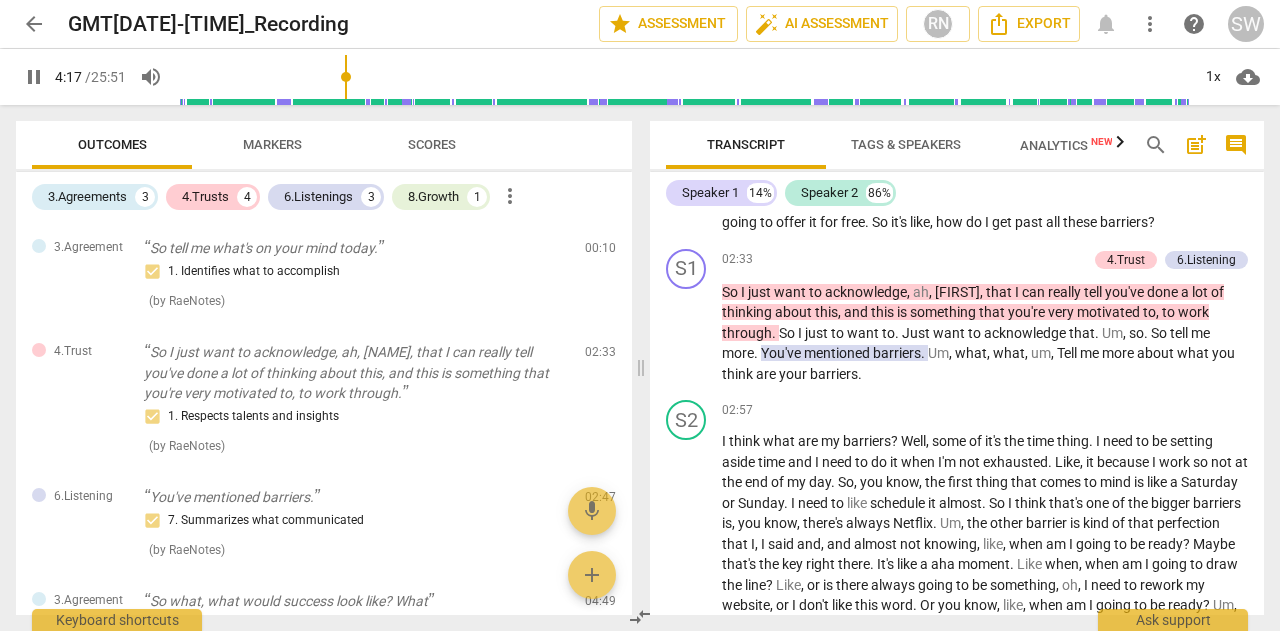 scroll, scrollTop: 1428, scrollLeft: 0, axis: vertical 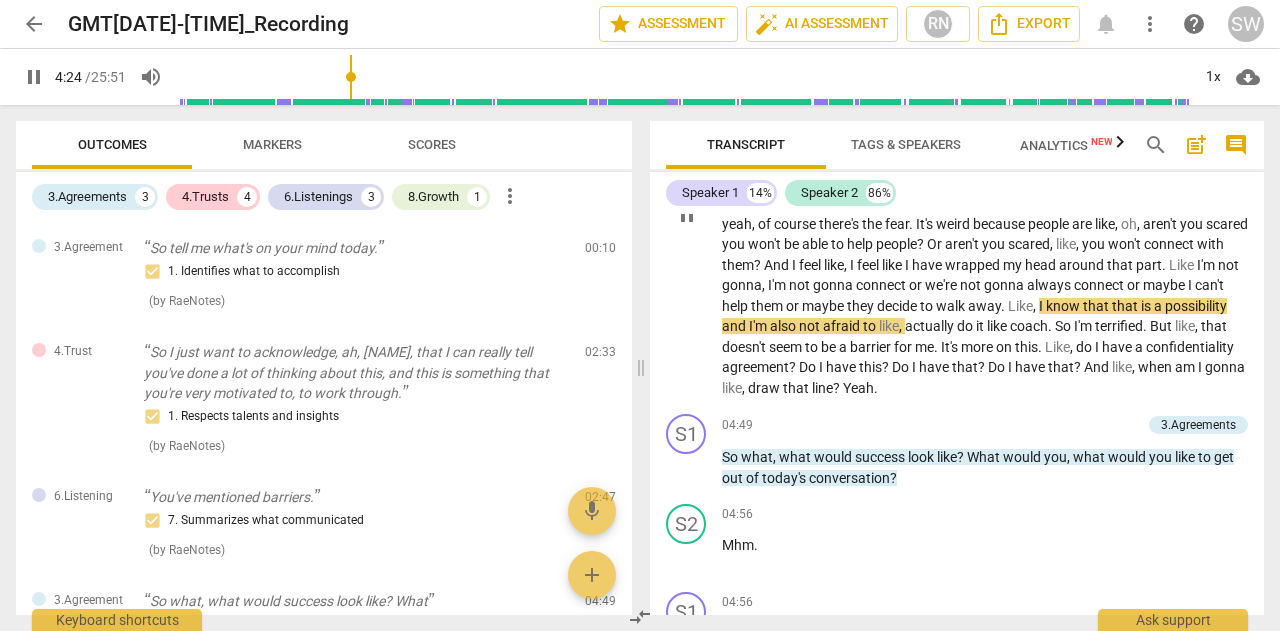 drag, startPoint x: 1264, startPoint y: 289, endPoint x: 1249, endPoint y: 259, distance: 33.54102 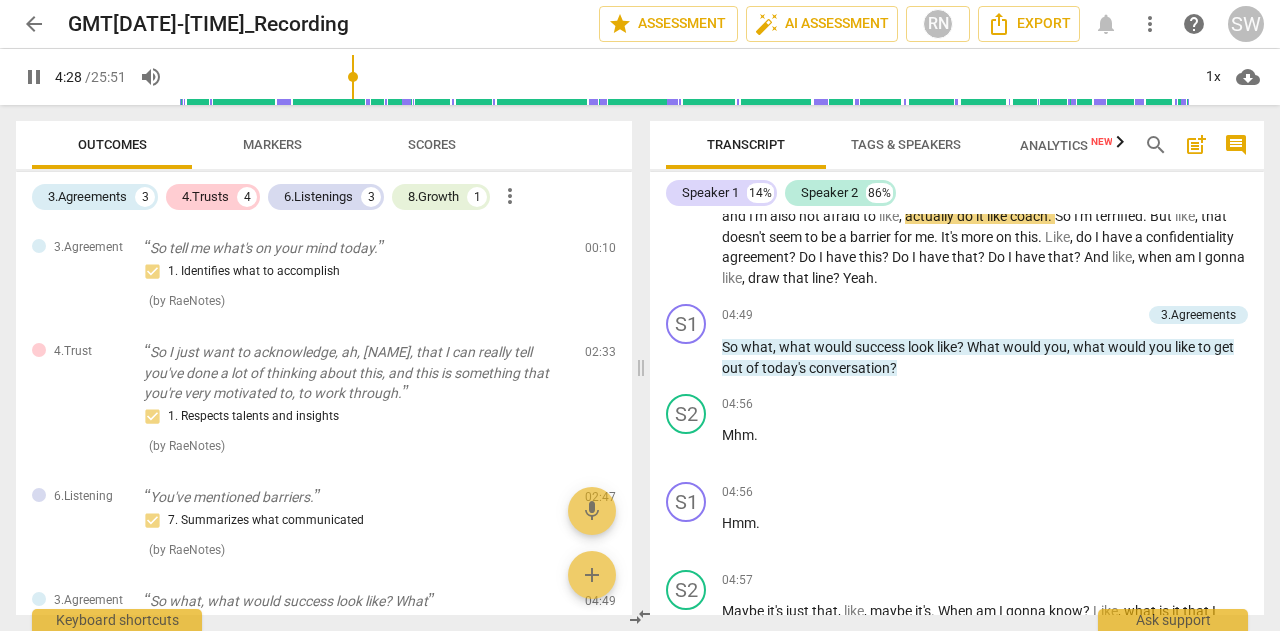 scroll, scrollTop: 1582, scrollLeft: 0, axis: vertical 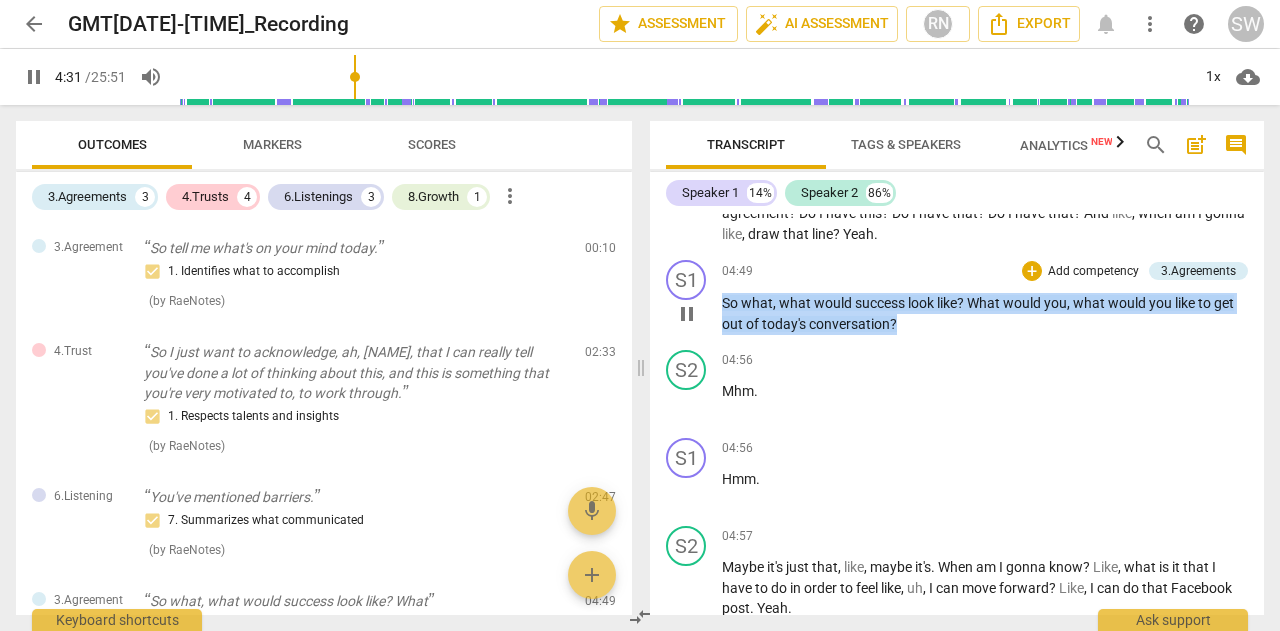drag, startPoint x: 724, startPoint y: 323, endPoint x: 927, endPoint y: 351, distance: 204.92194 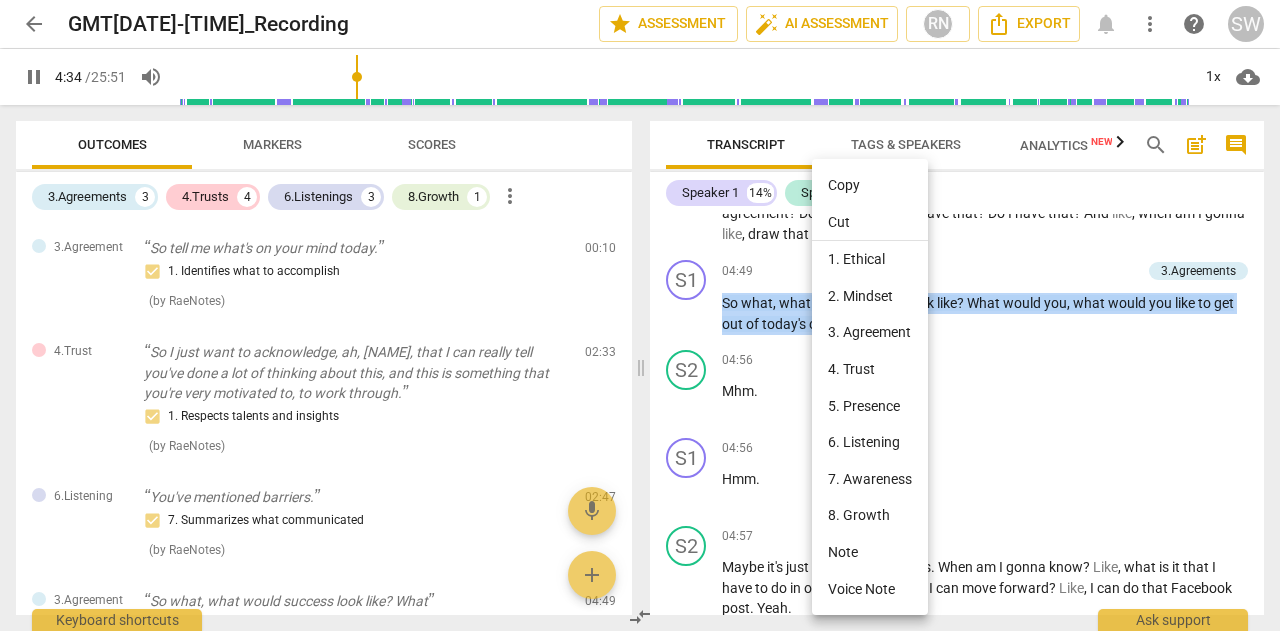 click on "Copy" at bounding box center (870, 185) 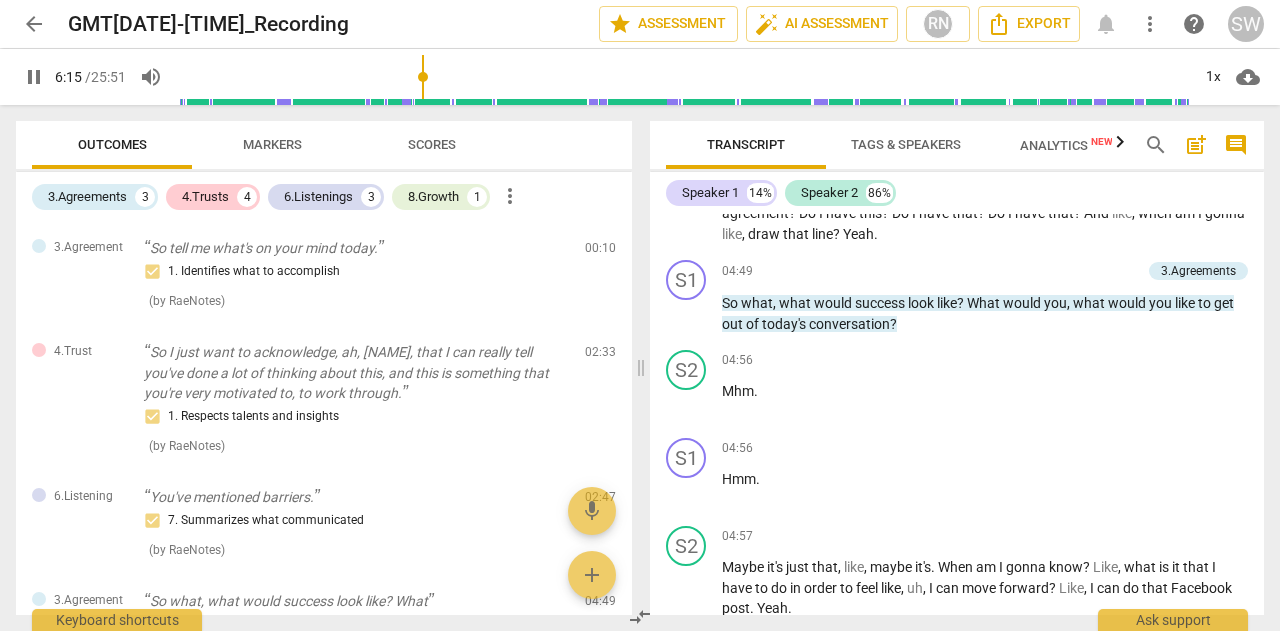 scroll, scrollTop: 2468, scrollLeft: 0, axis: vertical 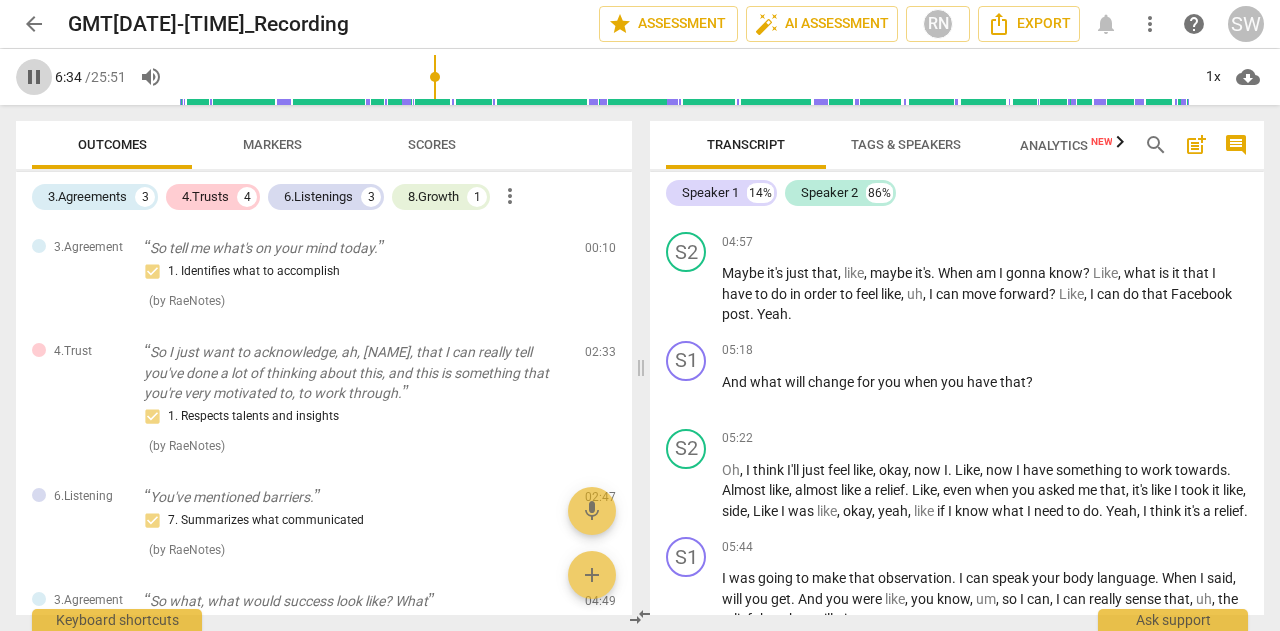 click on "pause" at bounding box center [34, 77] 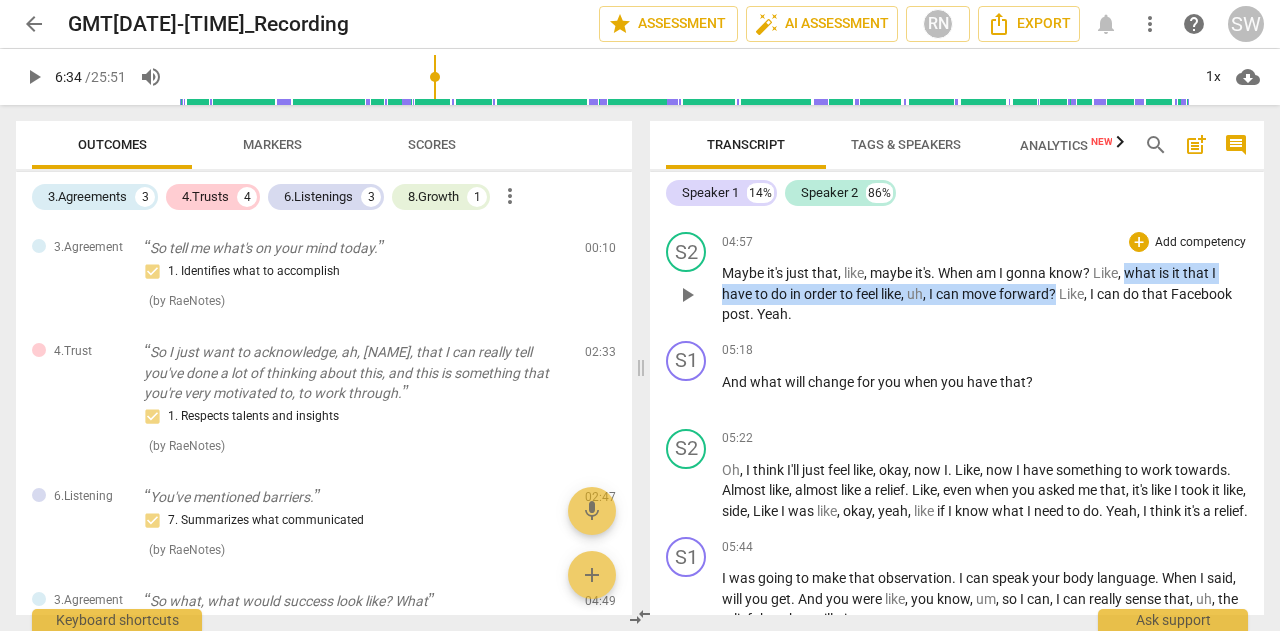 drag, startPoint x: 1129, startPoint y: 291, endPoint x: 1056, endPoint y: 317, distance: 77.491936 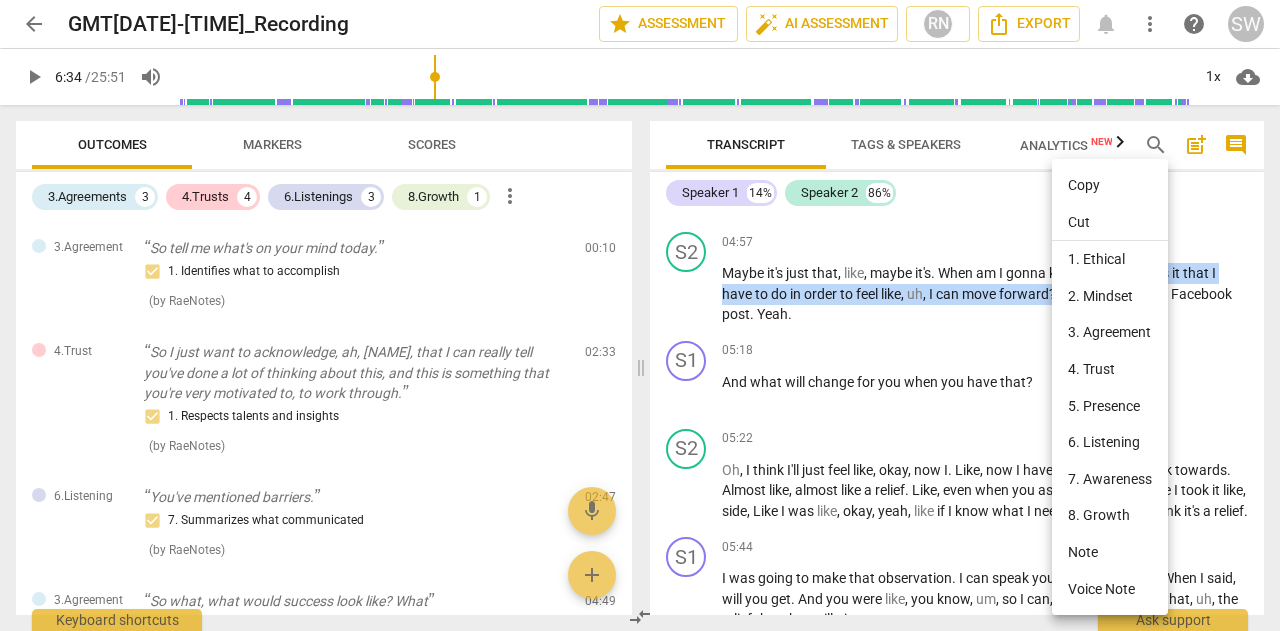 click on "Copy" at bounding box center [1110, 185] 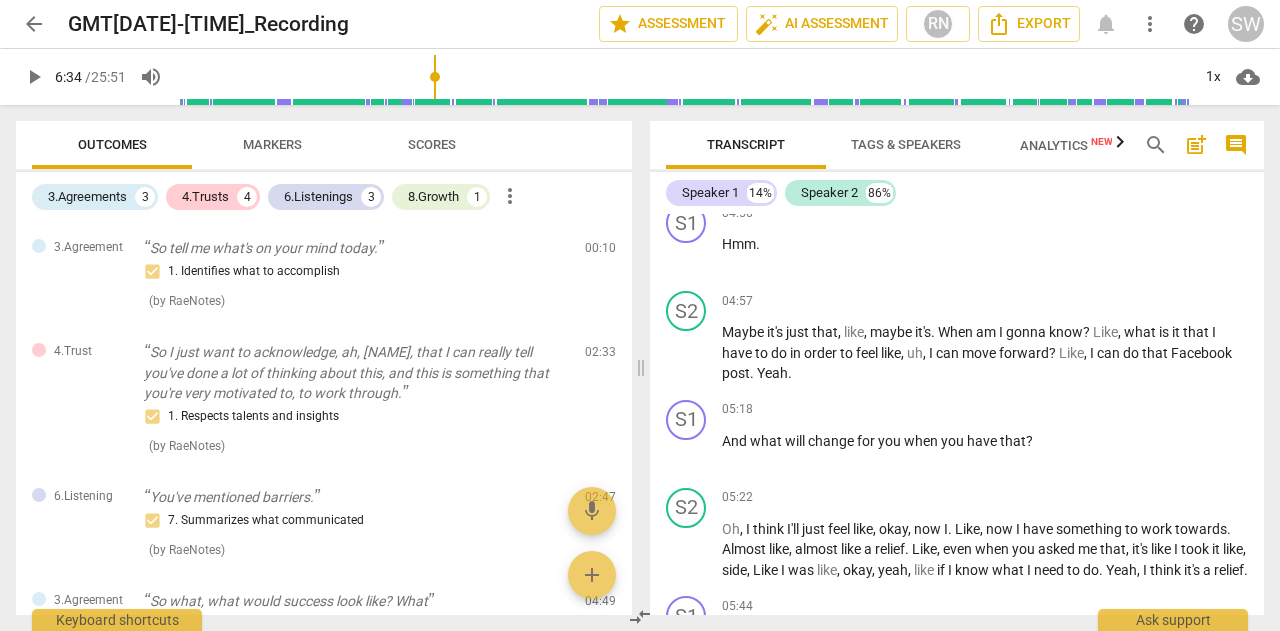 scroll, scrollTop: 1861, scrollLeft: 0, axis: vertical 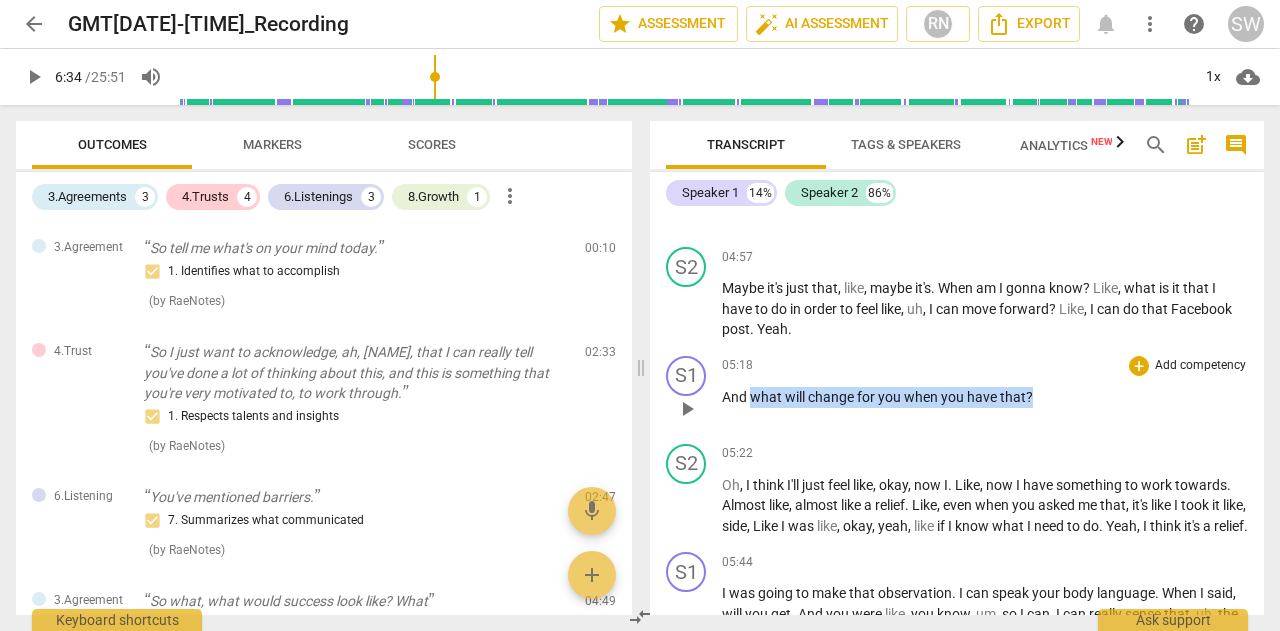 drag, startPoint x: 752, startPoint y: 418, endPoint x: 1052, endPoint y: 429, distance: 300.2016 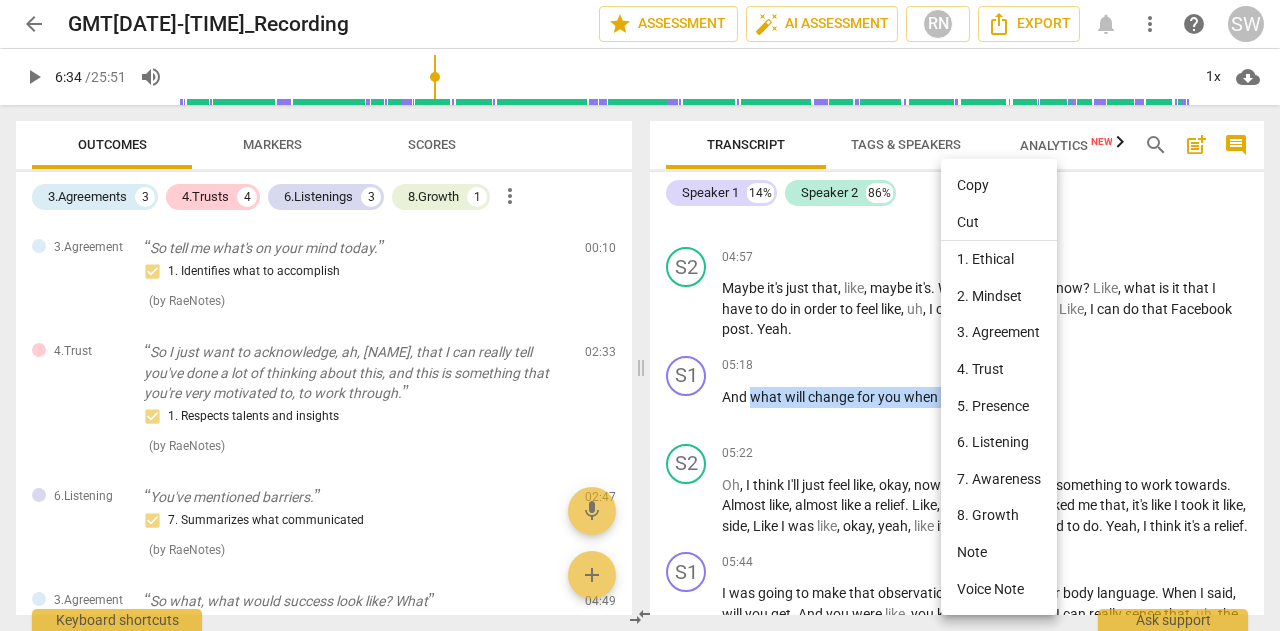 click on "Copy" at bounding box center [999, 185] 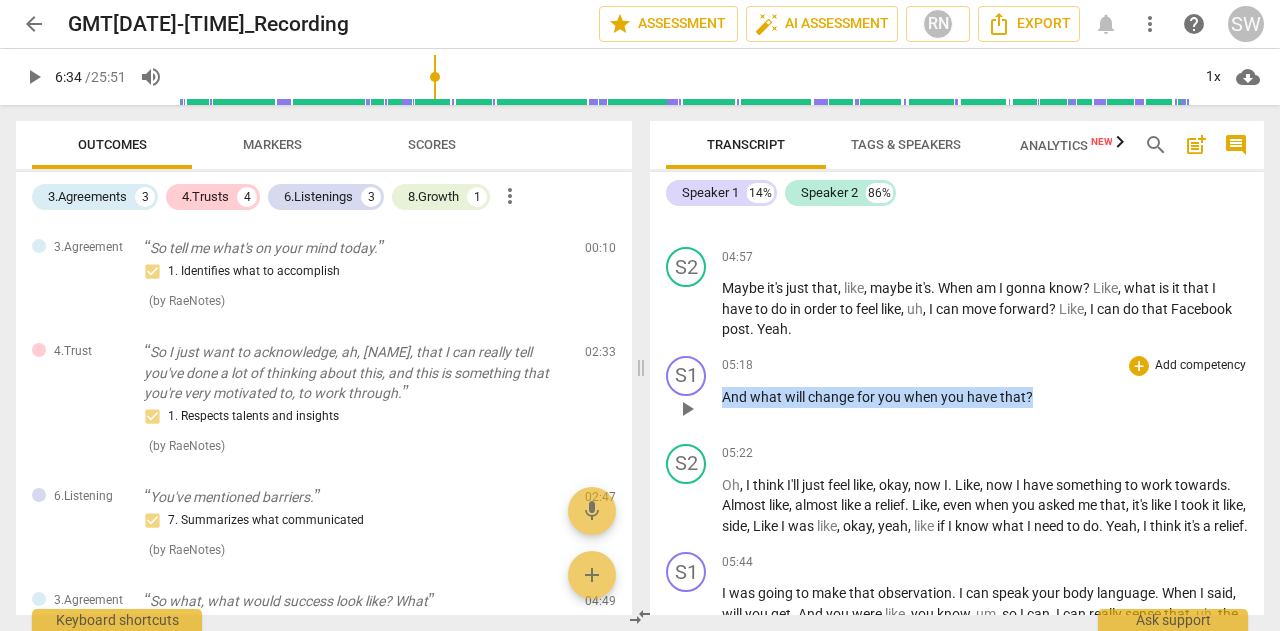drag, startPoint x: 722, startPoint y: 415, endPoint x: 1051, endPoint y: 394, distance: 329.66953 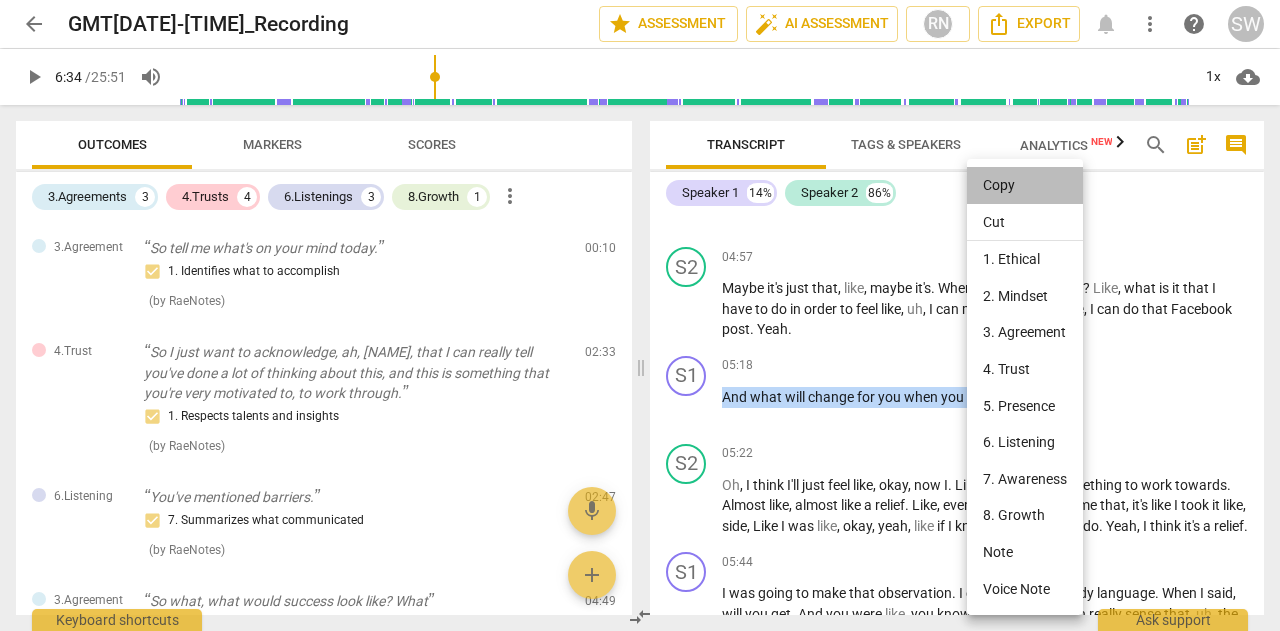 click on "Copy" at bounding box center [1025, 185] 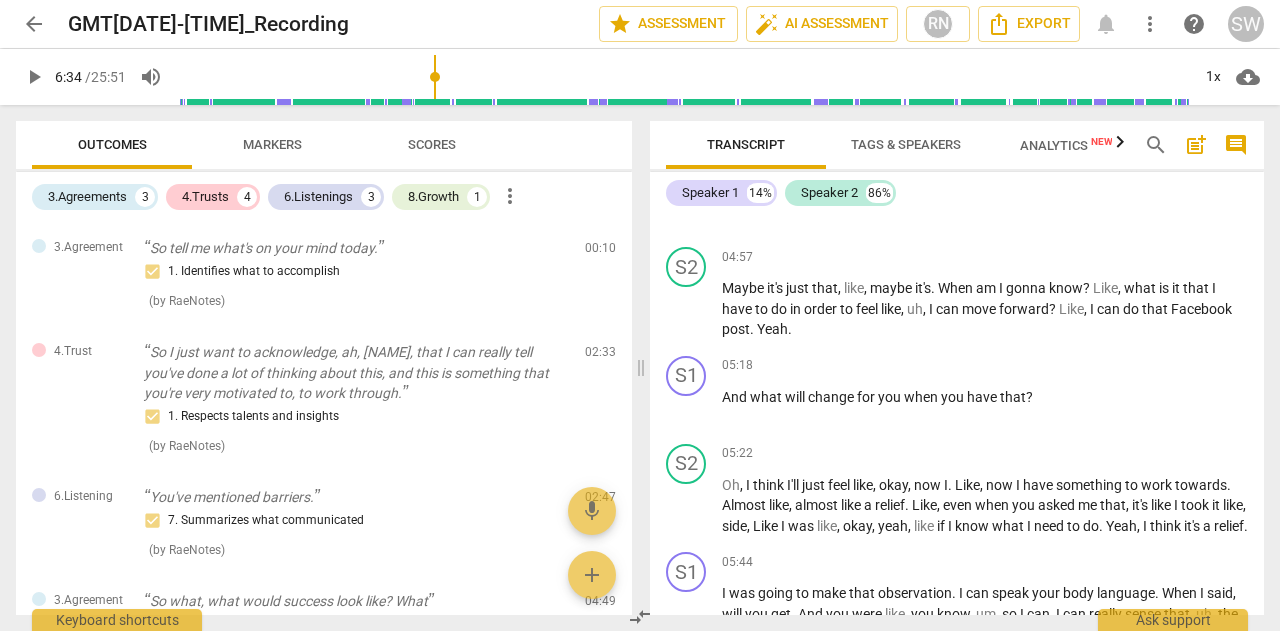 click on "play_arrow" at bounding box center [34, 77] 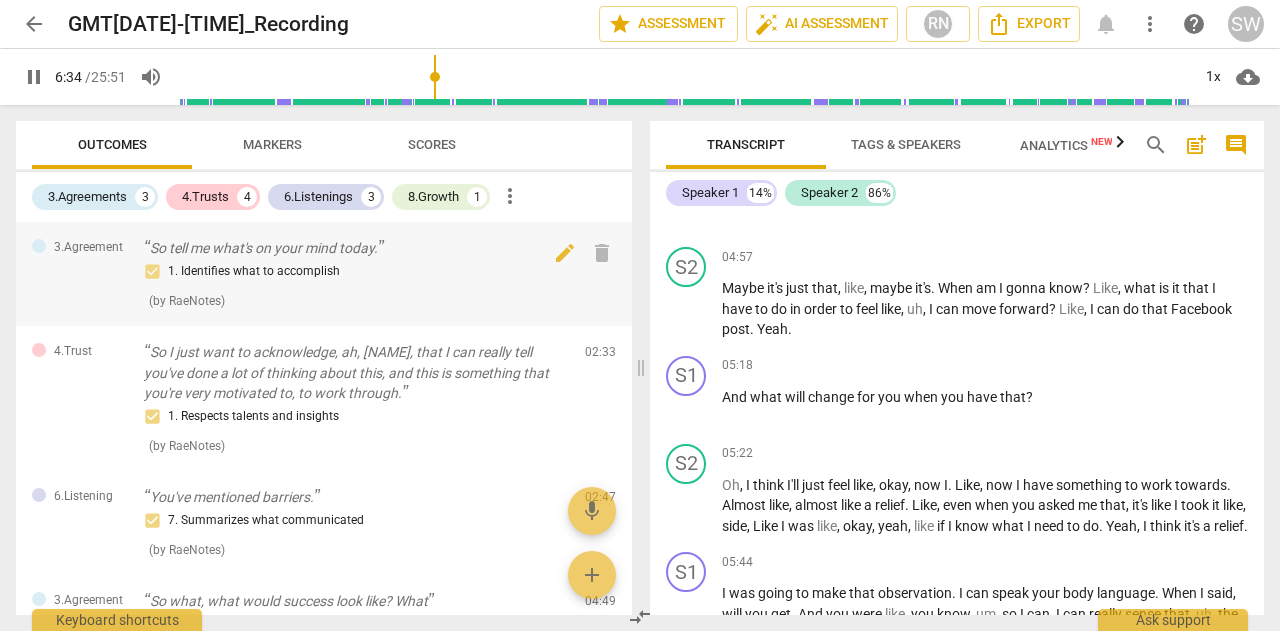 scroll, scrollTop: 2659, scrollLeft: 0, axis: vertical 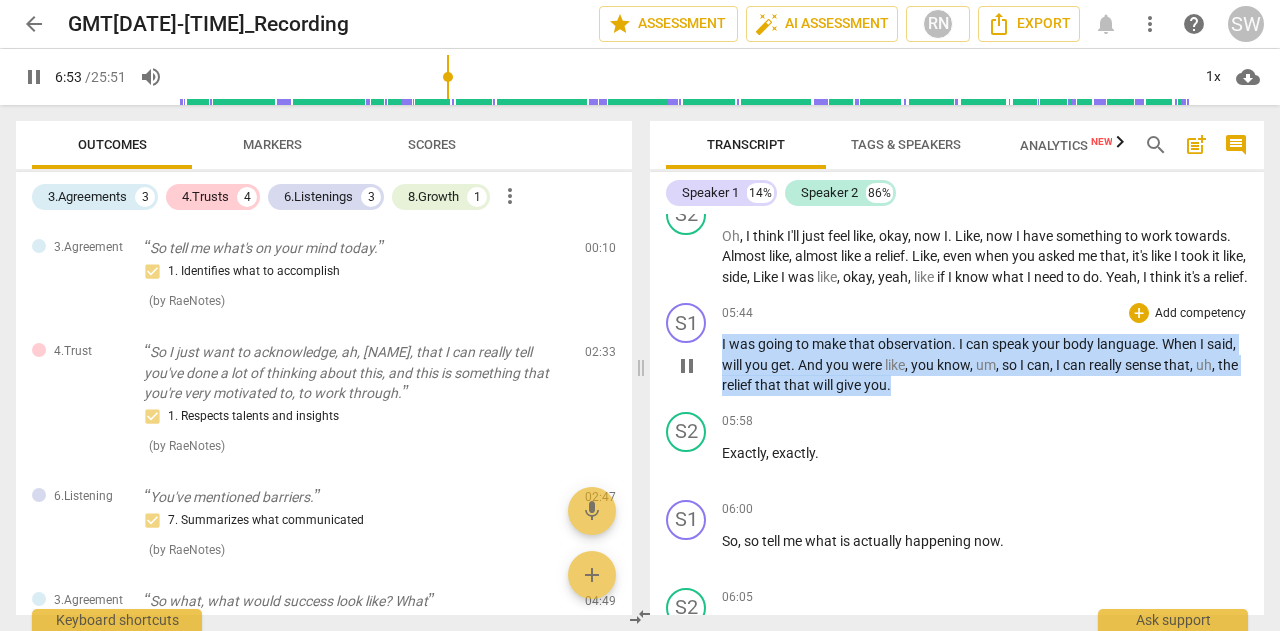 drag, startPoint x: 722, startPoint y: 385, endPoint x: 942, endPoint y: 427, distance: 223.9732 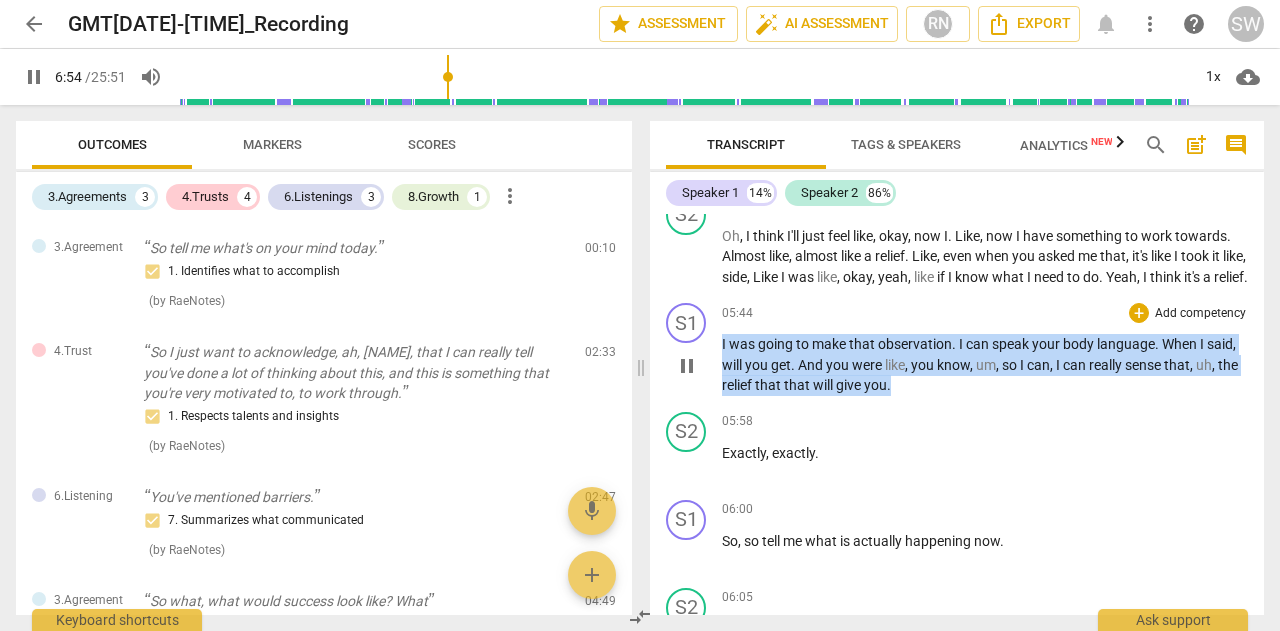 scroll, scrollTop: 2700, scrollLeft: 0, axis: vertical 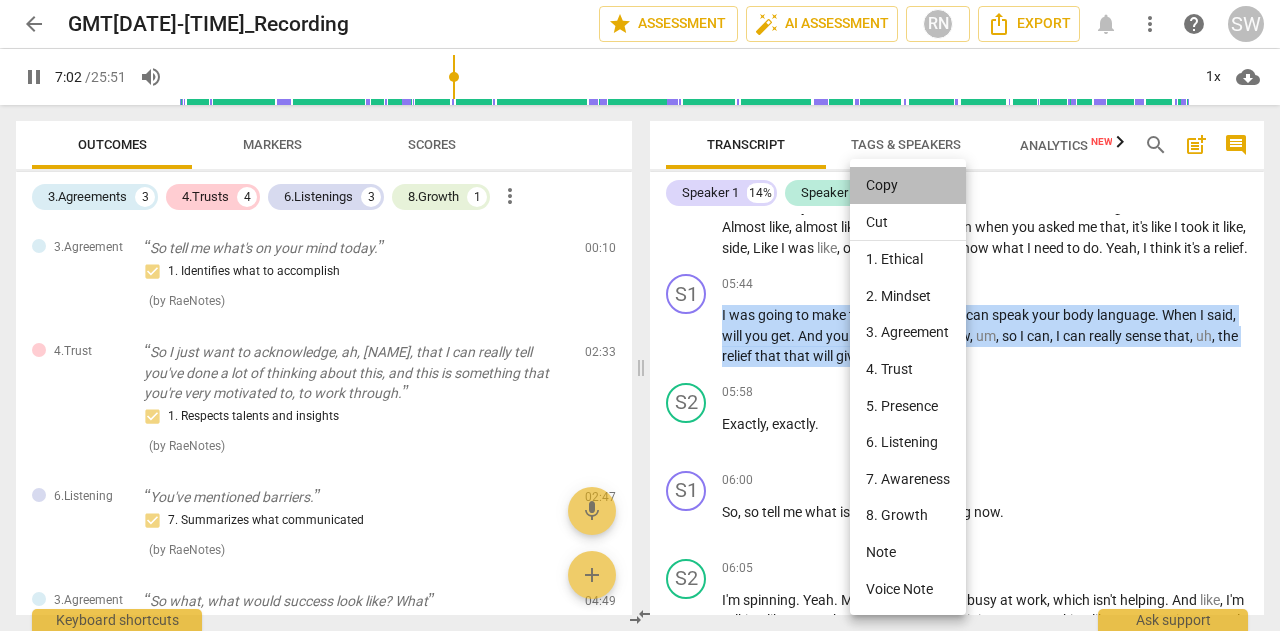 click on "Copy" at bounding box center (908, 185) 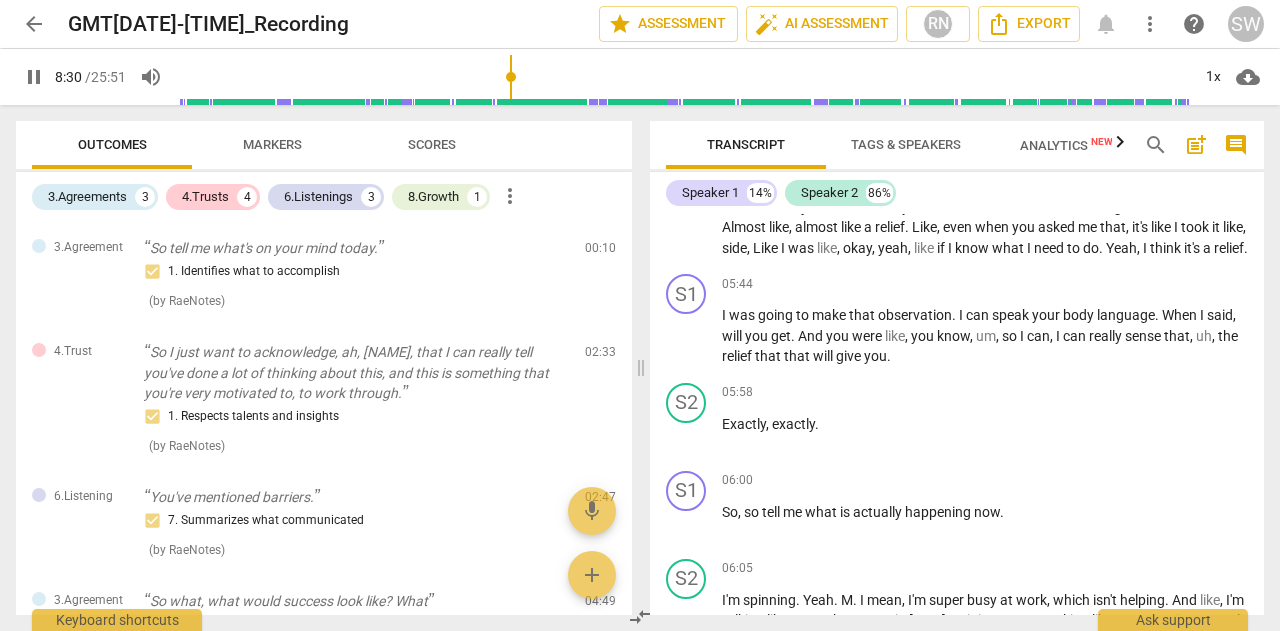 scroll, scrollTop: 2896, scrollLeft: 0, axis: vertical 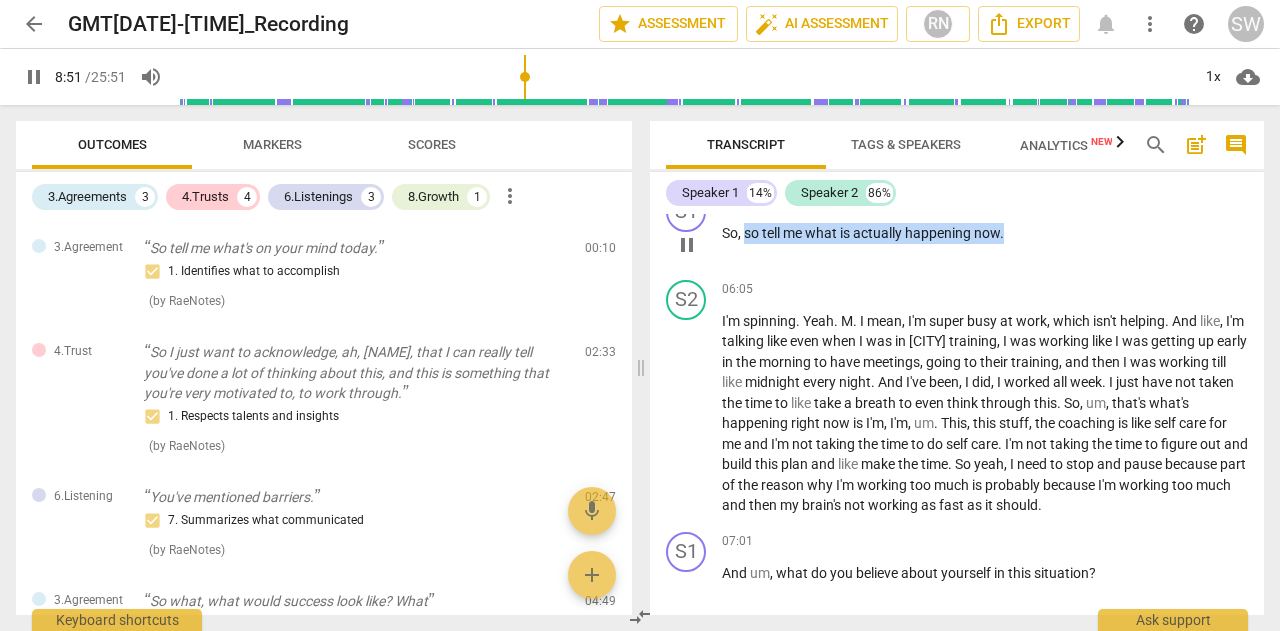 drag, startPoint x: 744, startPoint y: 273, endPoint x: 1038, endPoint y: 279, distance: 294.06122 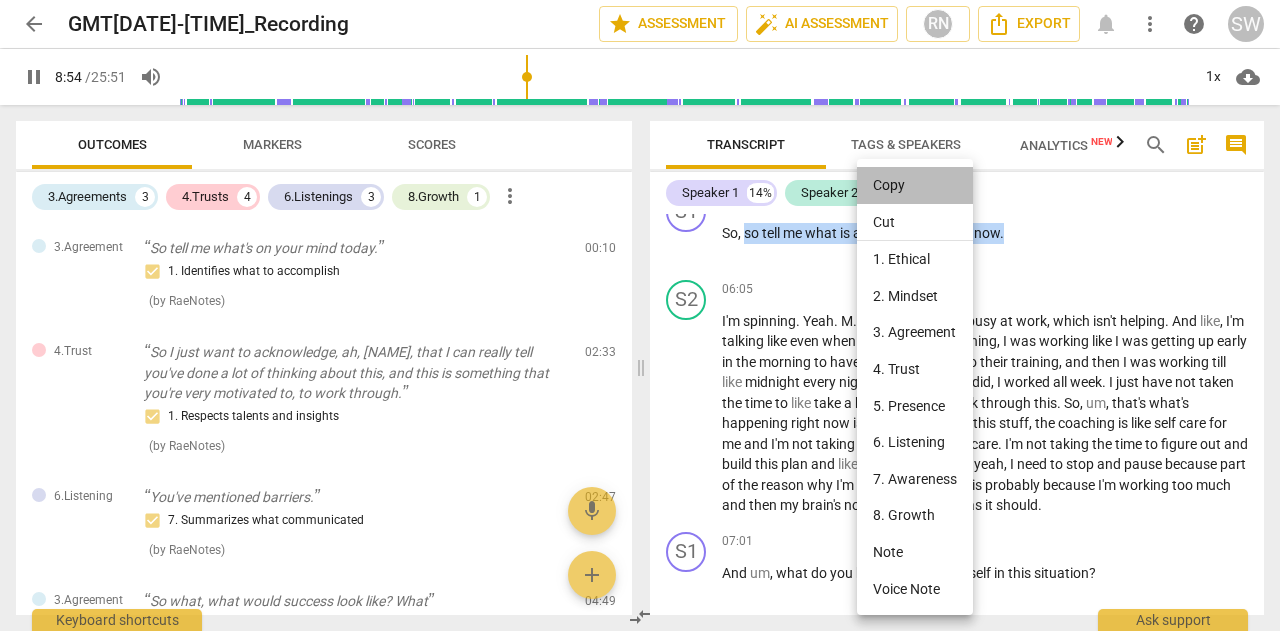 click on "Copy" at bounding box center [915, 185] 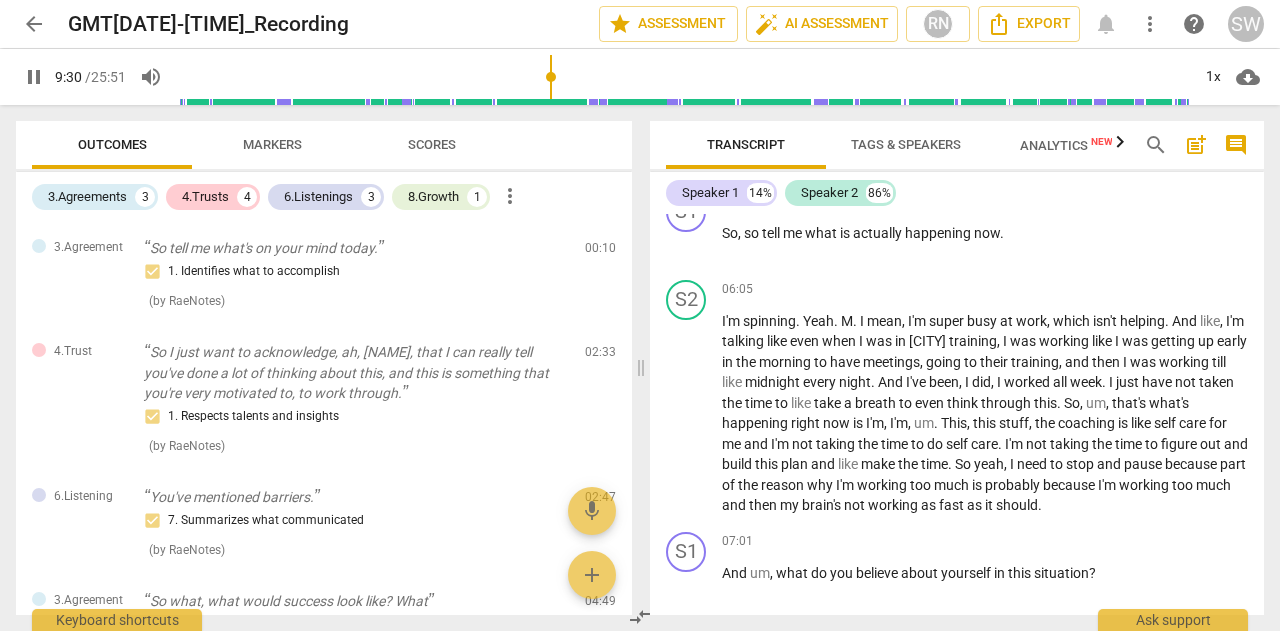 scroll, scrollTop: 3318, scrollLeft: 0, axis: vertical 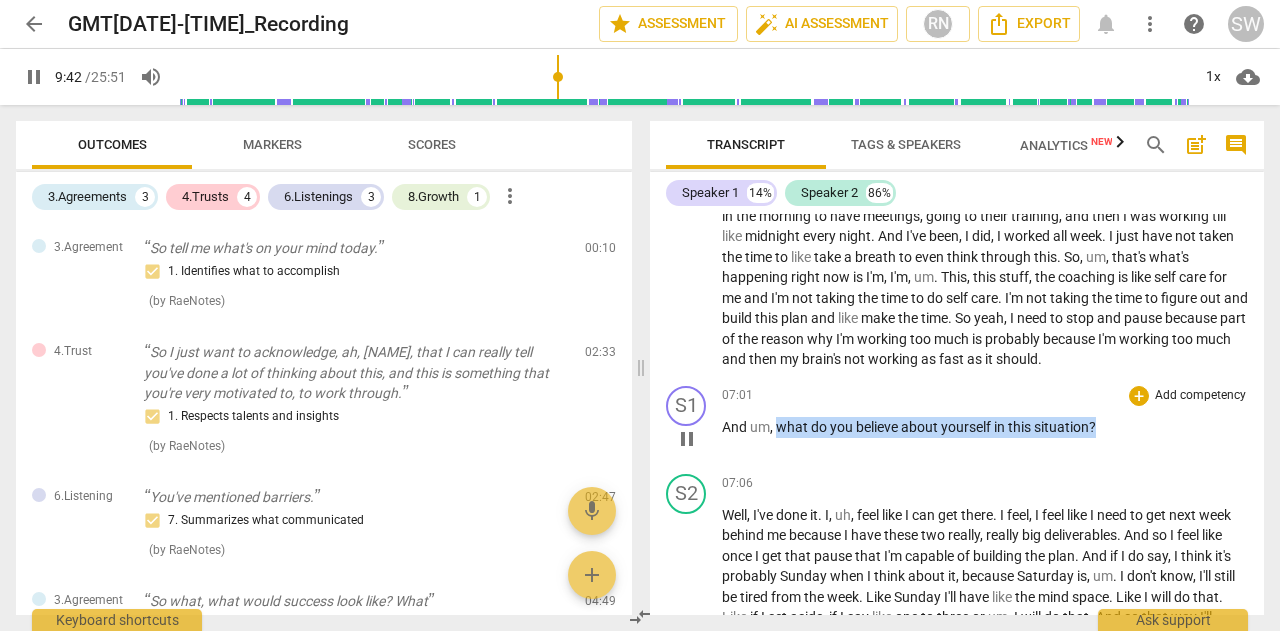 drag, startPoint x: 776, startPoint y: 465, endPoint x: 1103, endPoint y: 471, distance: 327.05505 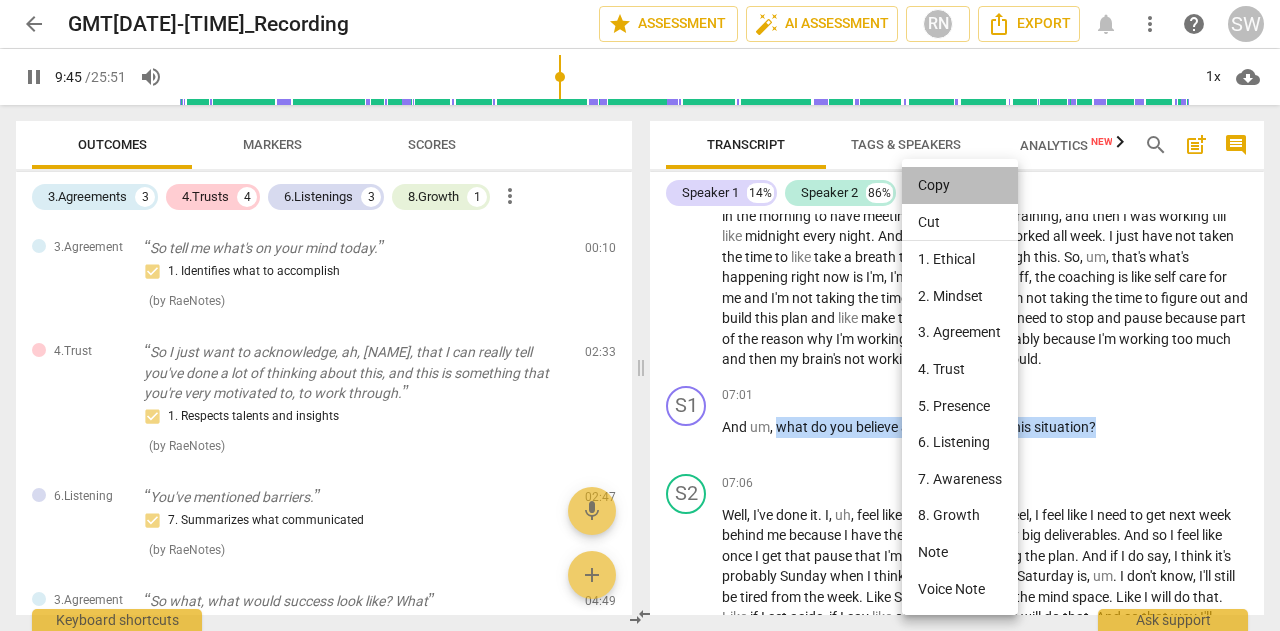 click on "Copy" at bounding box center [960, 185] 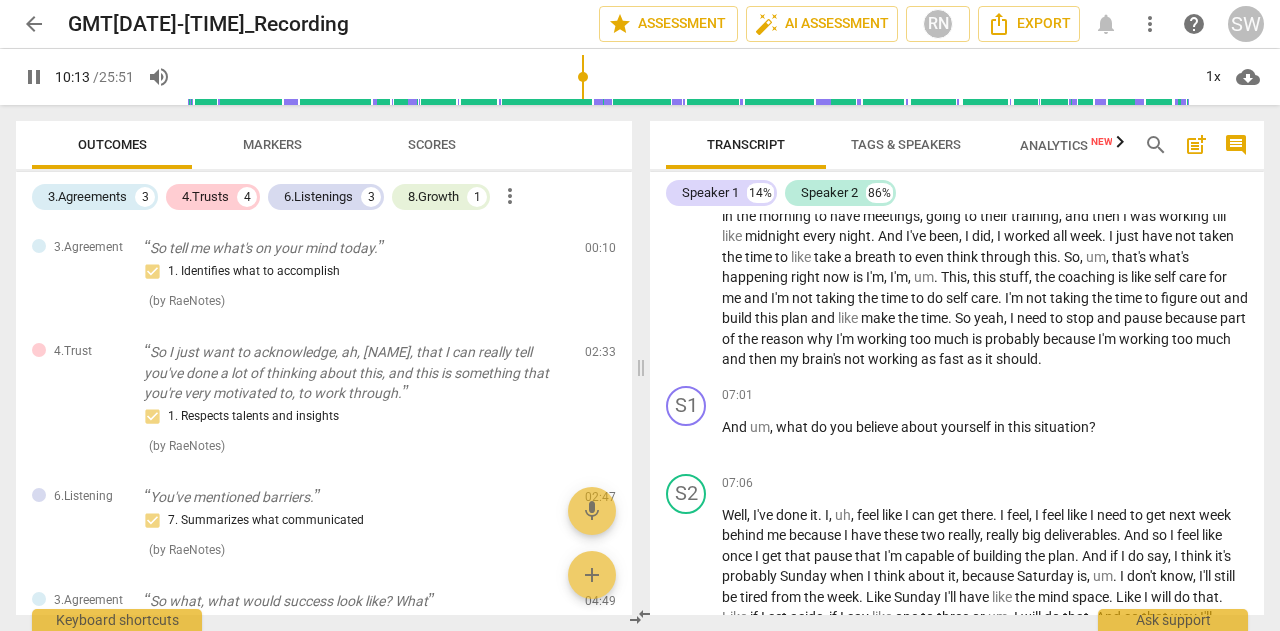 scroll, scrollTop: 3442, scrollLeft: 0, axis: vertical 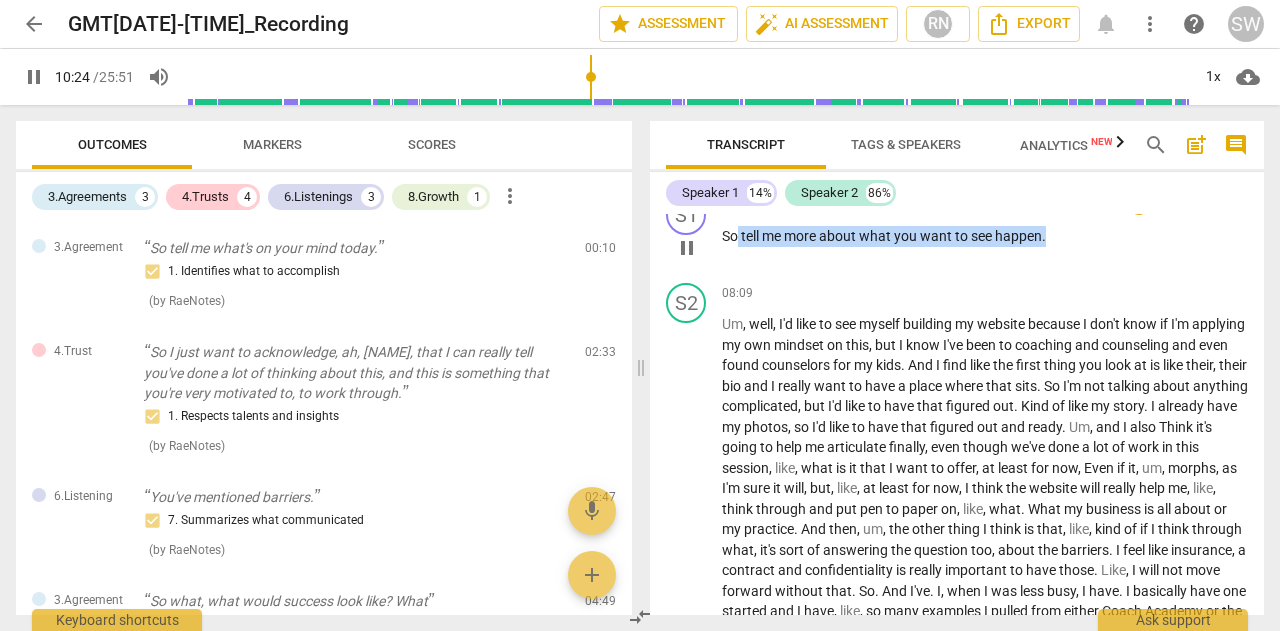 drag, startPoint x: 739, startPoint y: 277, endPoint x: 1093, endPoint y: 277, distance: 354 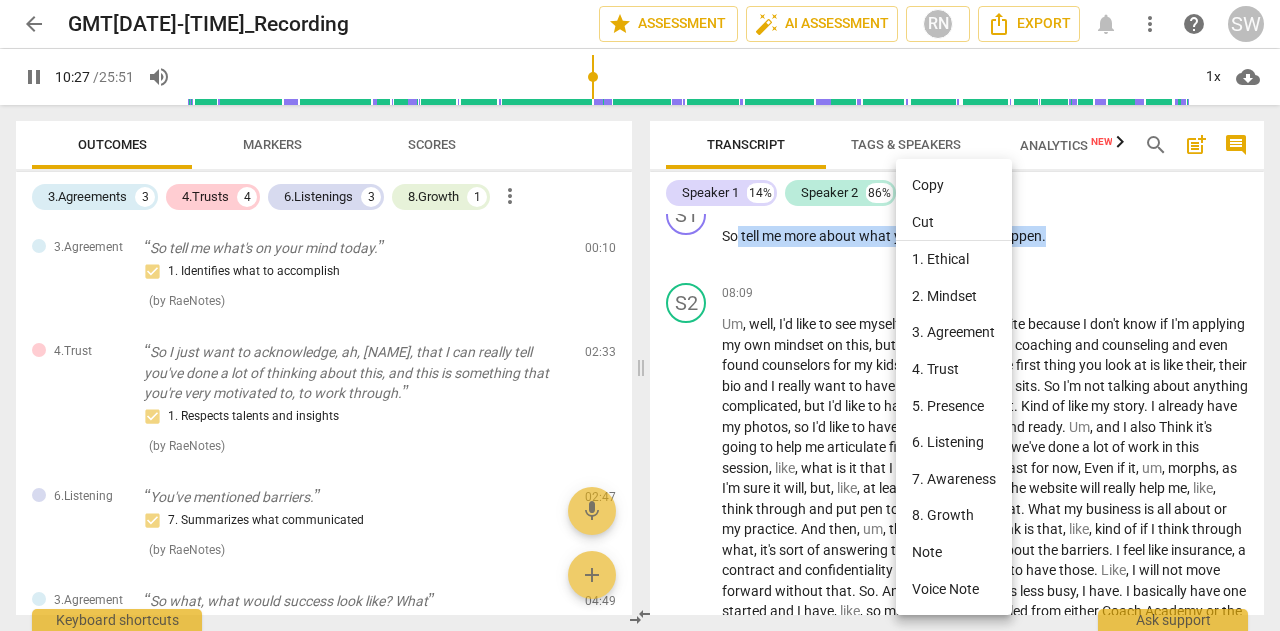 click on "Copy" at bounding box center [954, 185] 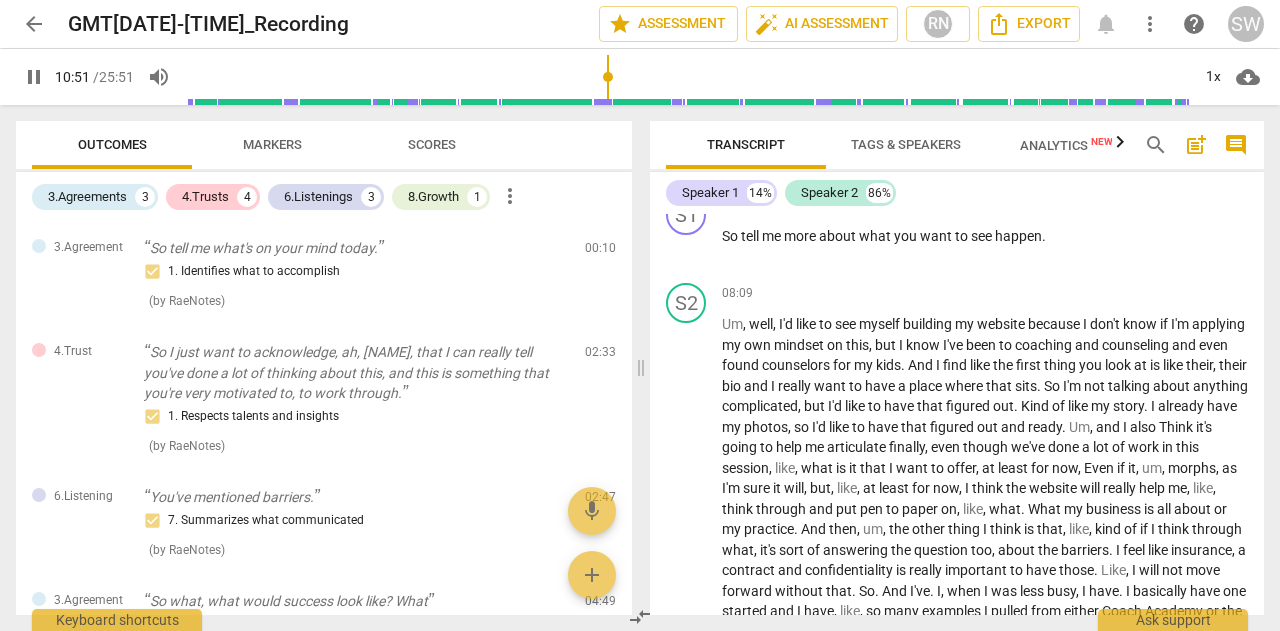 scroll, scrollTop: 3634, scrollLeft: 0, axis: vertical 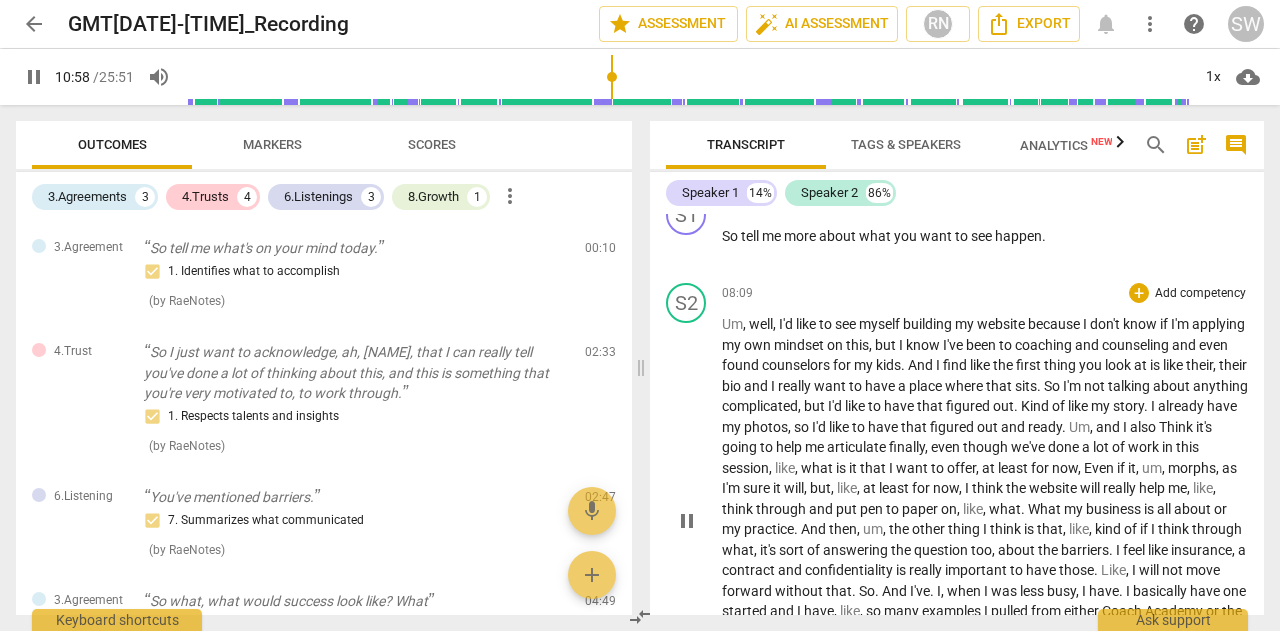 drag, startPoint x: 1252, startPoint y: 360, endPoint x: 1252, endPoint y: 377, distance: 17 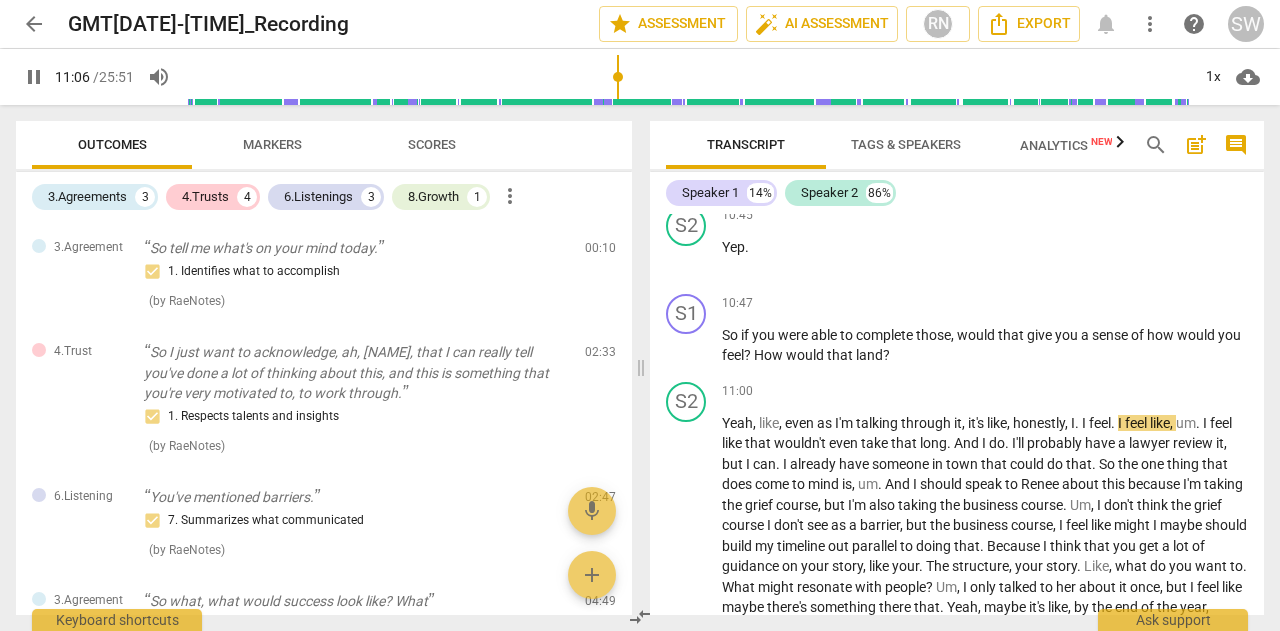scroll, scrollTop: 3722, scrollLeft: 0, axis: vertical 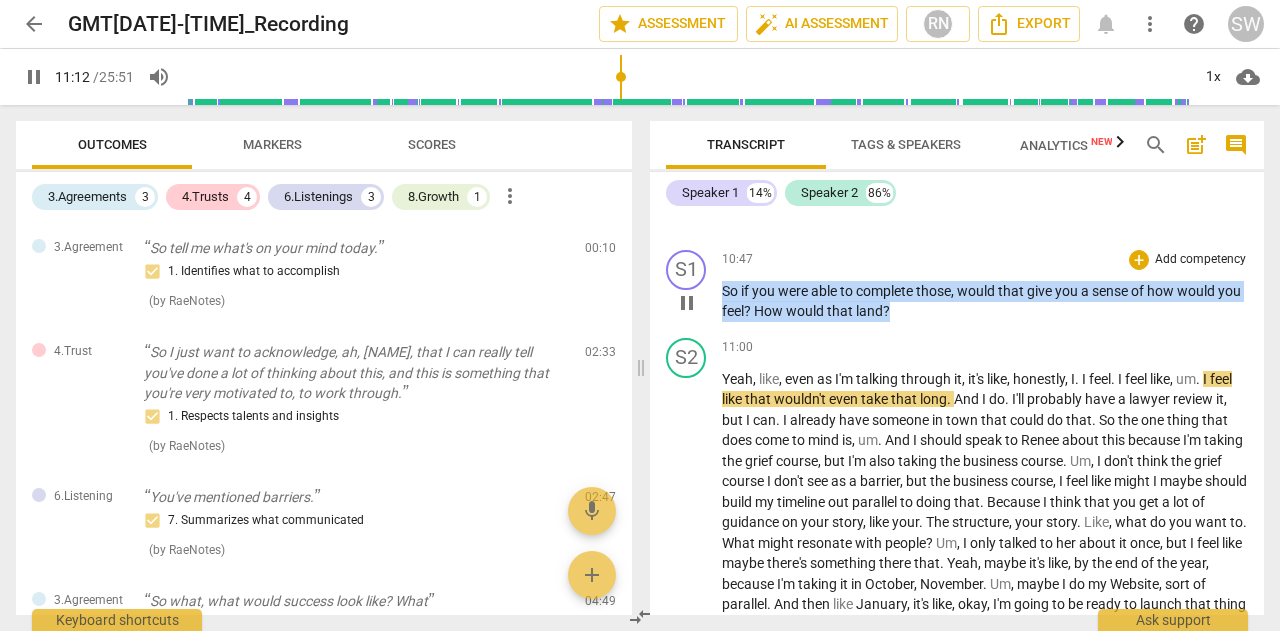 drag, startPoint x: 724, startPoint y: 329, endPoint x: 952, endPoint y: 351, distance: 229.05894 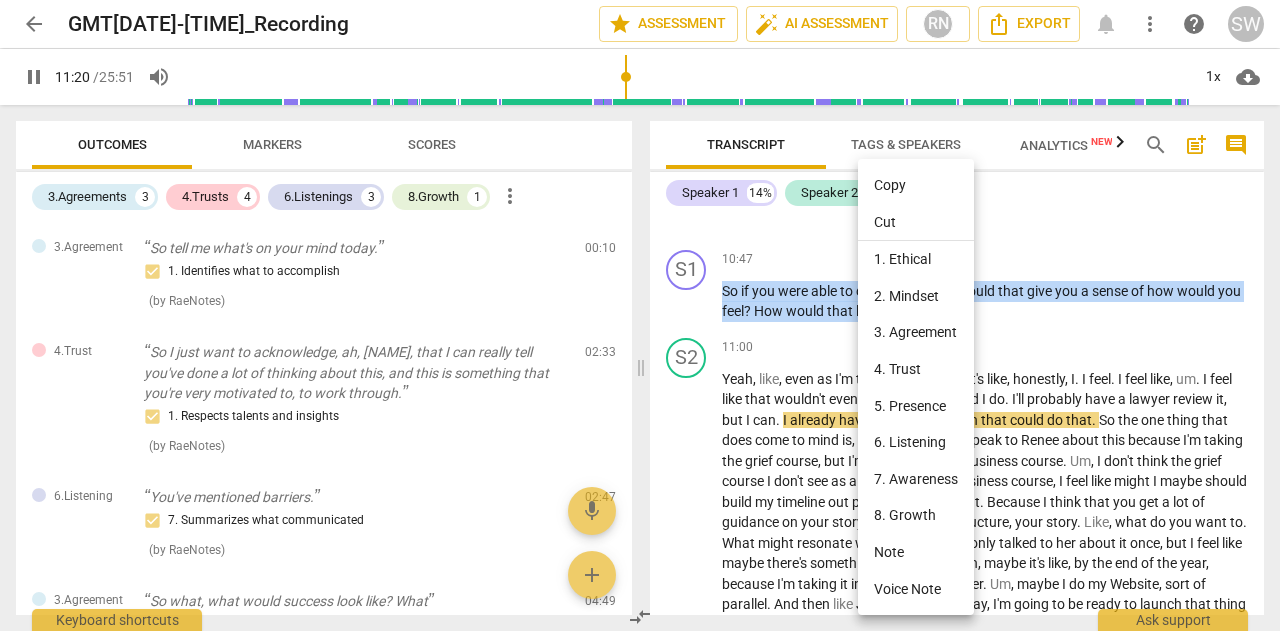 click on "Copy" at bounding box center [916, 185] 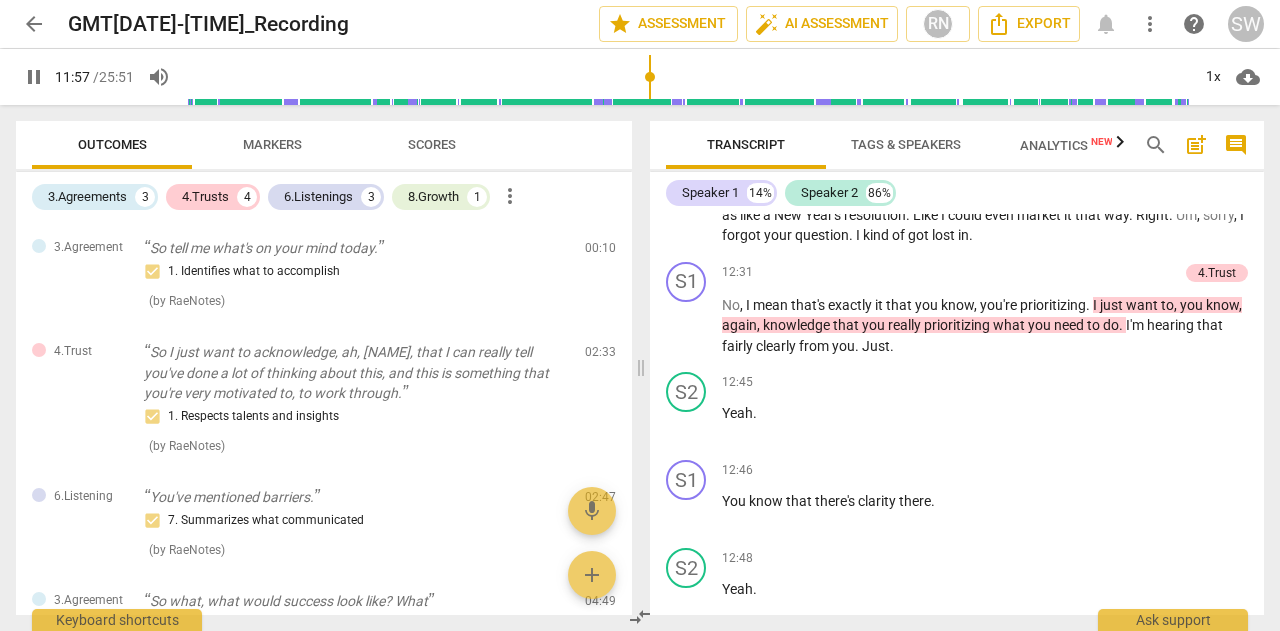 scroll, scrollTop: 4161, scrollLeft: 0, axis: vertical 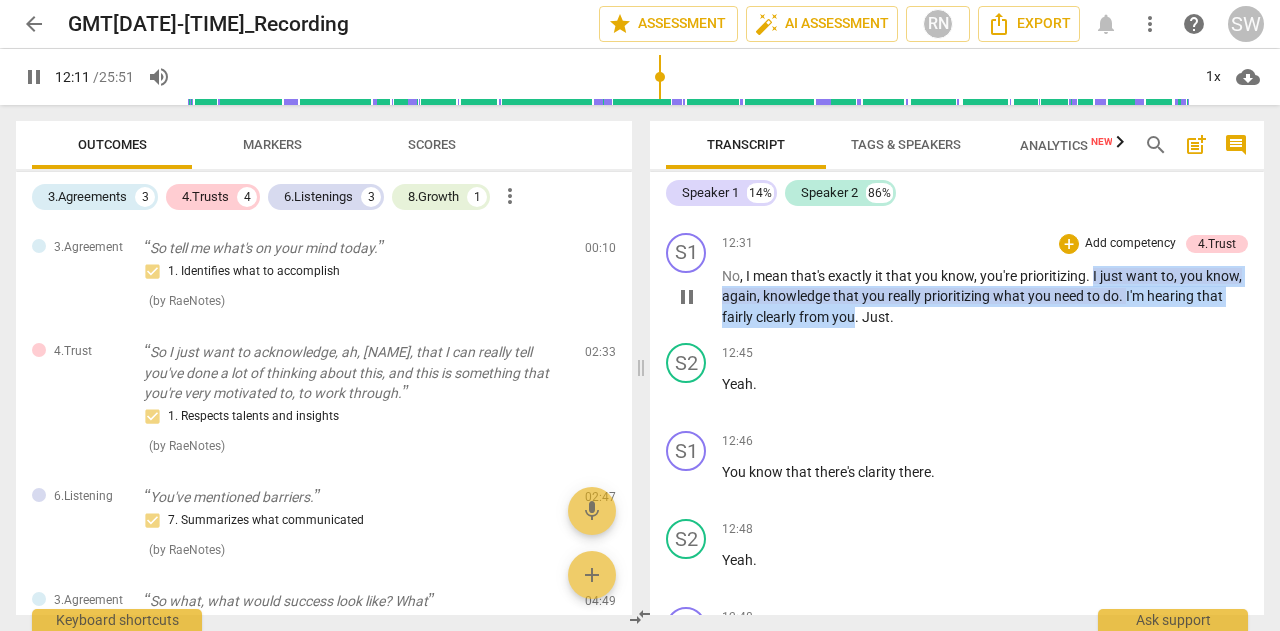 drag, startPoint x: 1094, startPoint y: 314, endPoint x: 854, endPoint y: 367, distance: 245.78242 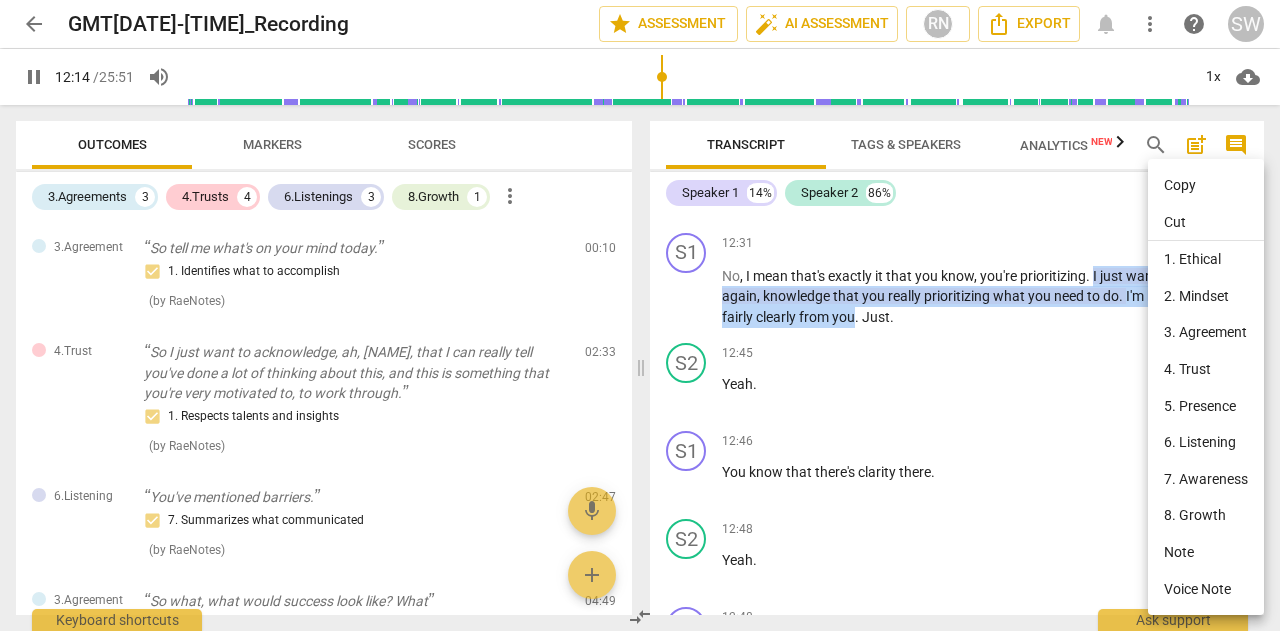 click on "Copy" at bounding box center [1206, 185] 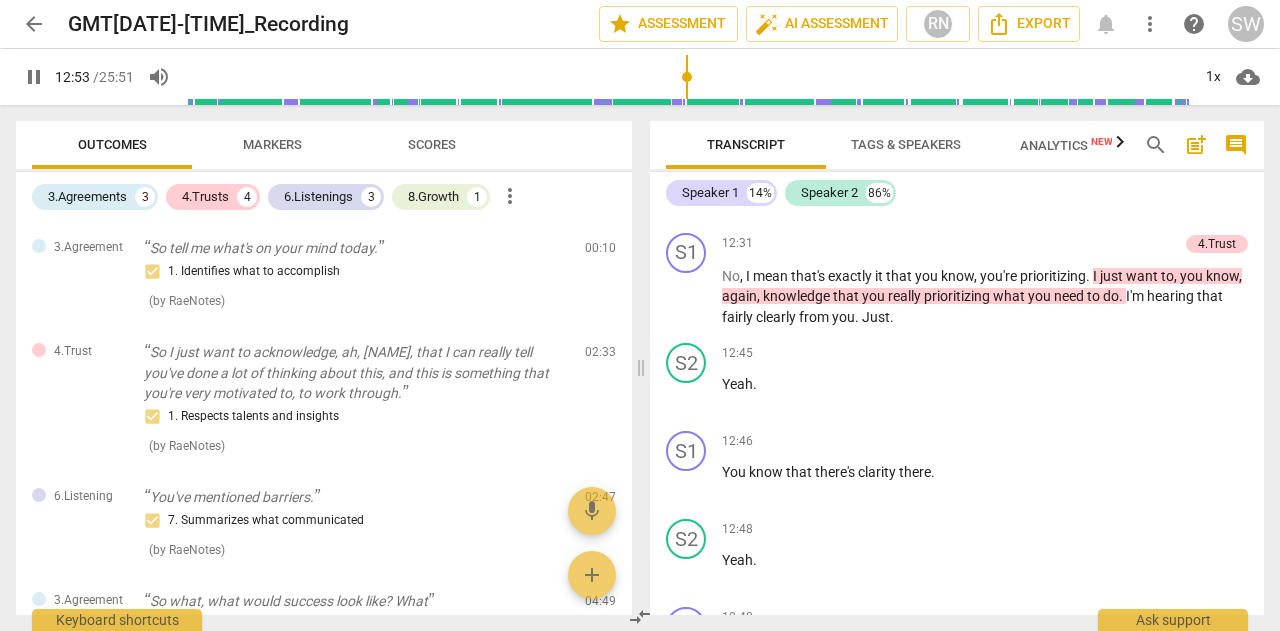 scroll, scrollTop: 4627, scrollLeft: 0, axis: vertical 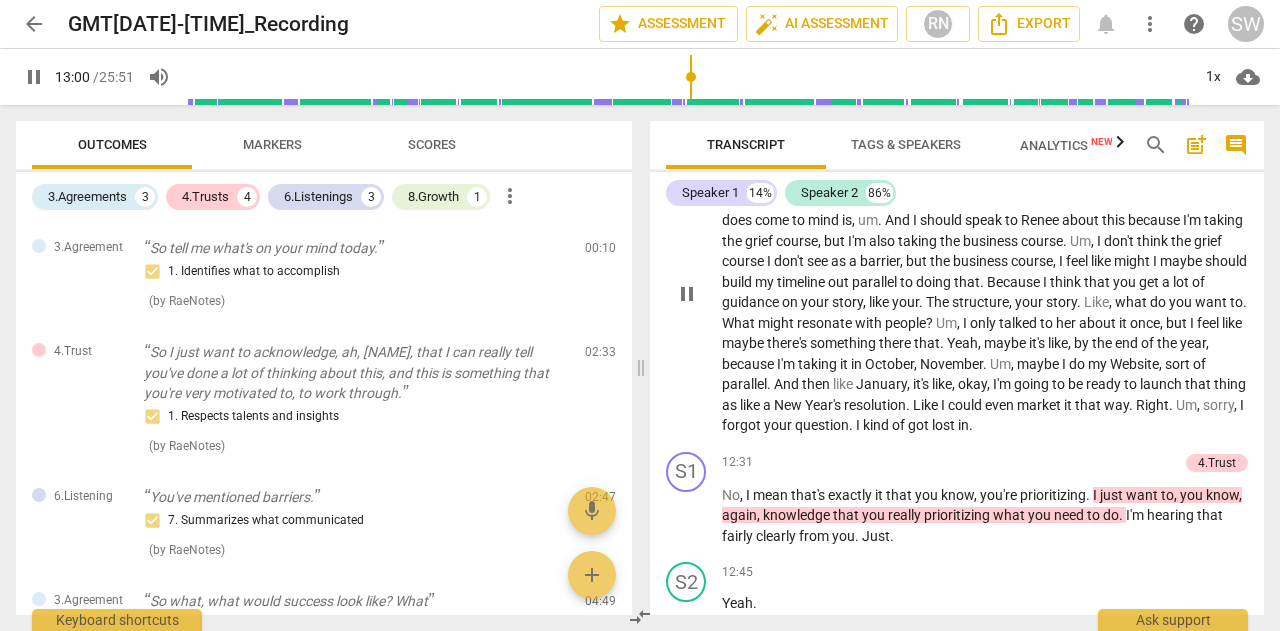 click on "S2 play_arrow pause 11:00 + Add competency keyboard_arrow_right Yeah ,   like ,   even   as   I'm   talking   through   it ,   it's   like ,   honestly ,   I .   I   feel .   I   feel   like ,   um .   I   feel   like   that   wouldn't   even   take   that   long .   And   I   do .   I'll   probably   have   a   lawyer   review   it ,   but   I   can .   I   already   have   someone   in   [CITY]   that   could   do   that .   So   the   one   thing   that   does   come   to   mind   is ,   um .   And   I   should   speak   to   [NAME]   about   this   because   I'm   taking   the   grief   course ,   but   I'm   also   taking   the   business   course .   Um ,   I   don't   think   the   grief   course   I   don't   see   as   a   barrier ,   but   the   business   course ,   I   feel   like   might   I   maybe   should   build   my   timeline   out   parallel   to   doing   that .   Because   I   think   that   you   get   a   lot   of   guidance   on   your   story ,   like   your .   The   structure ,   your" at bounding box center [957, 277] 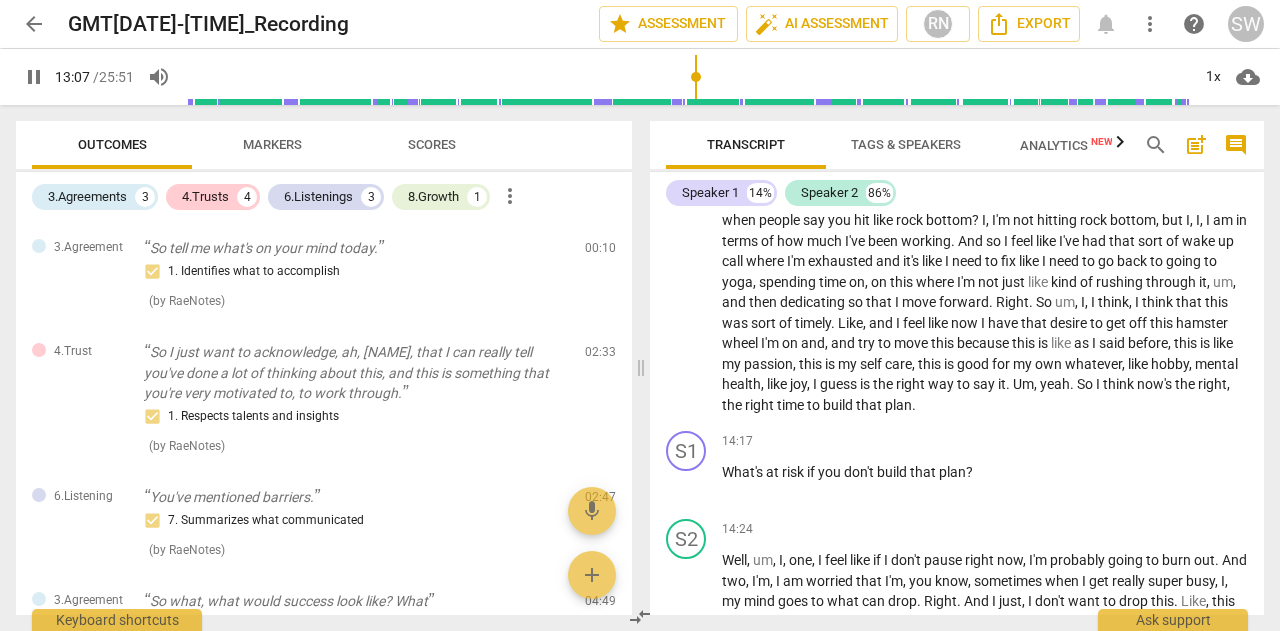 scroll, scrollTop: 4762, scrollLeft: 0, axis: vertical 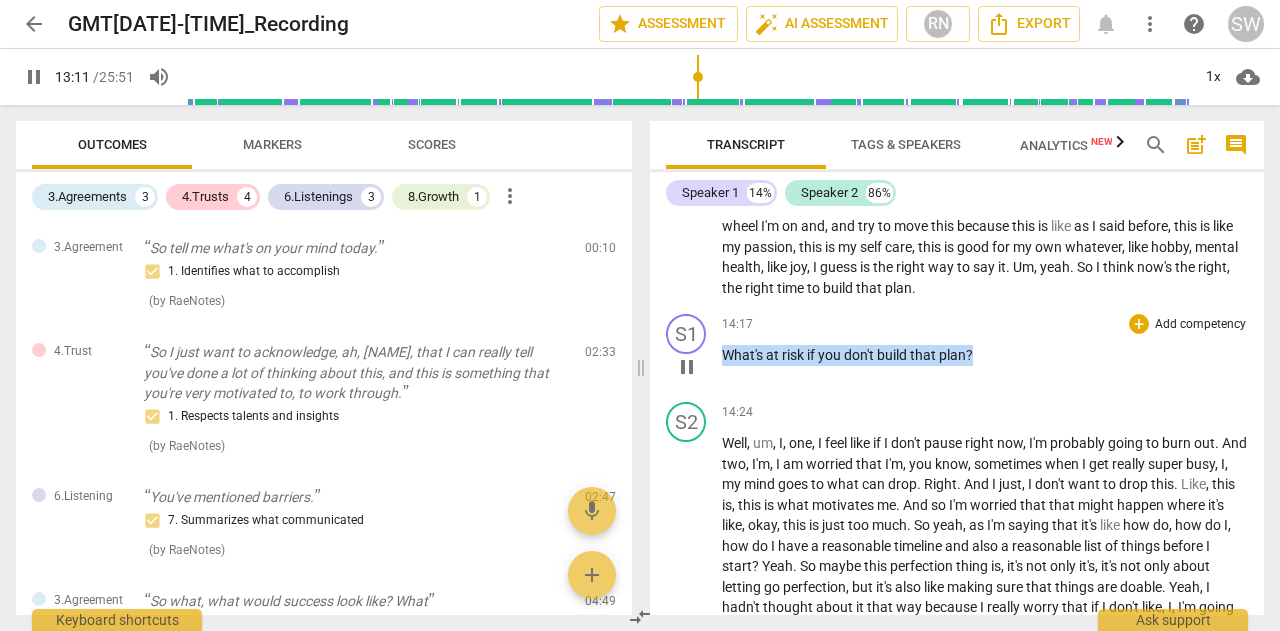 drag, startPoint x: 723, startPoint y: 397, endPoint x: 1038, endPoint y: 389, distance: 315.10156 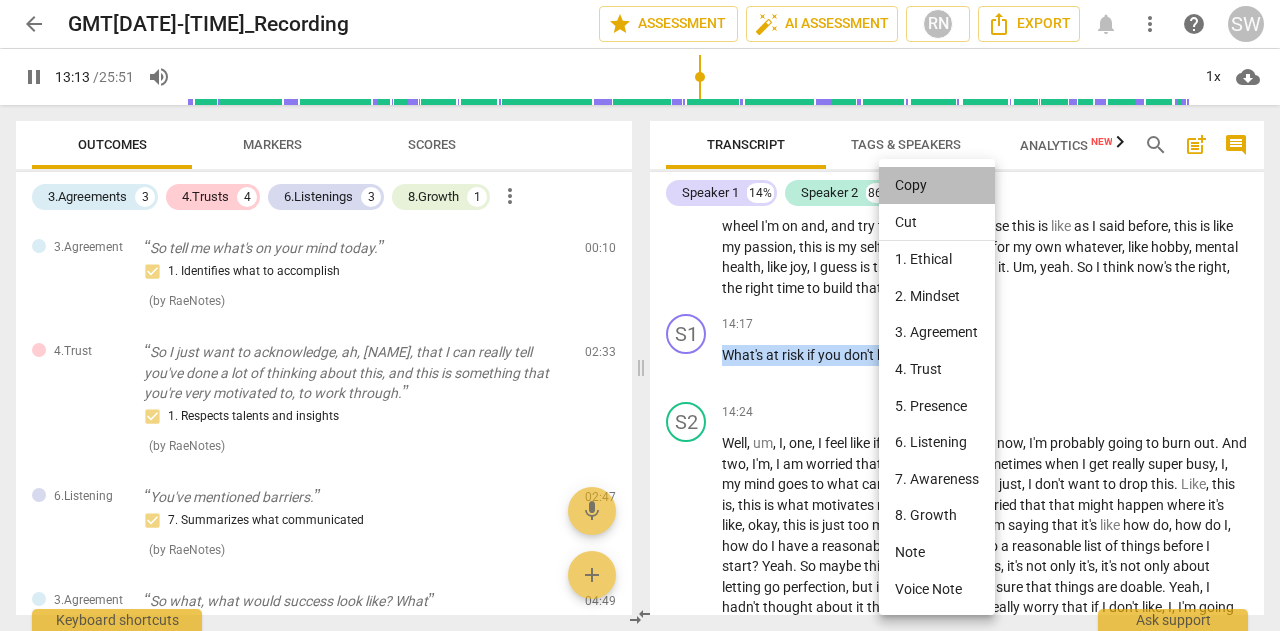 click on "Copy" at bounding box center [937, 185] 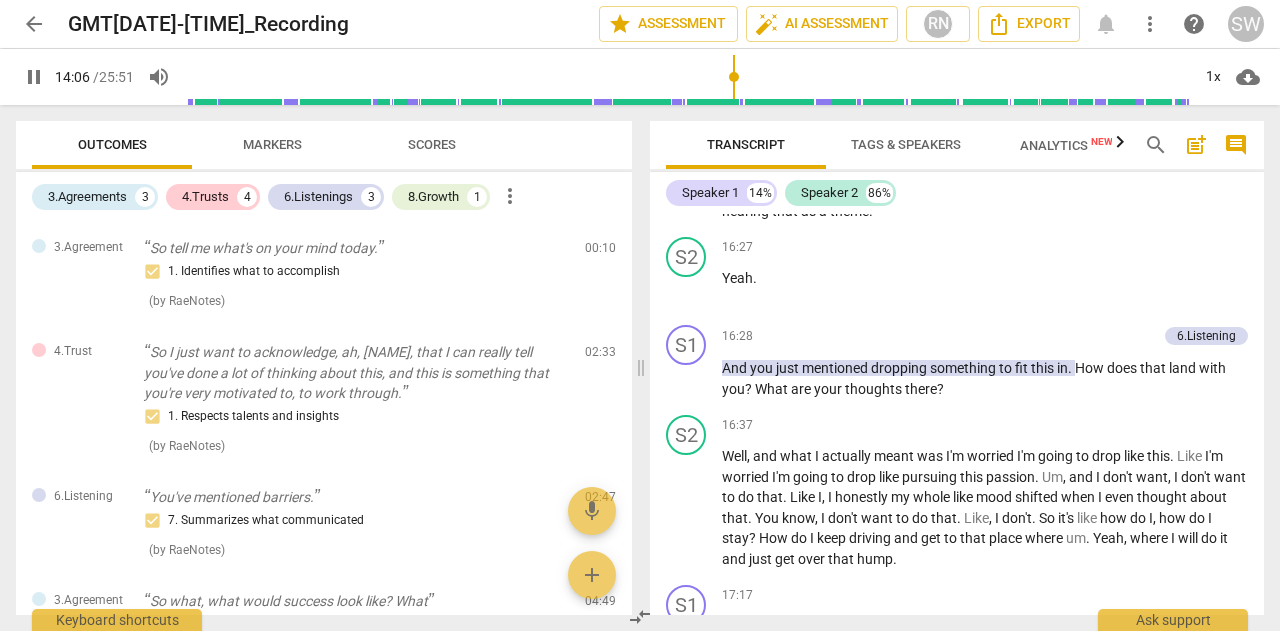 scroll, scrollTop: 5363, scrollLeft: 0, axis: vertical 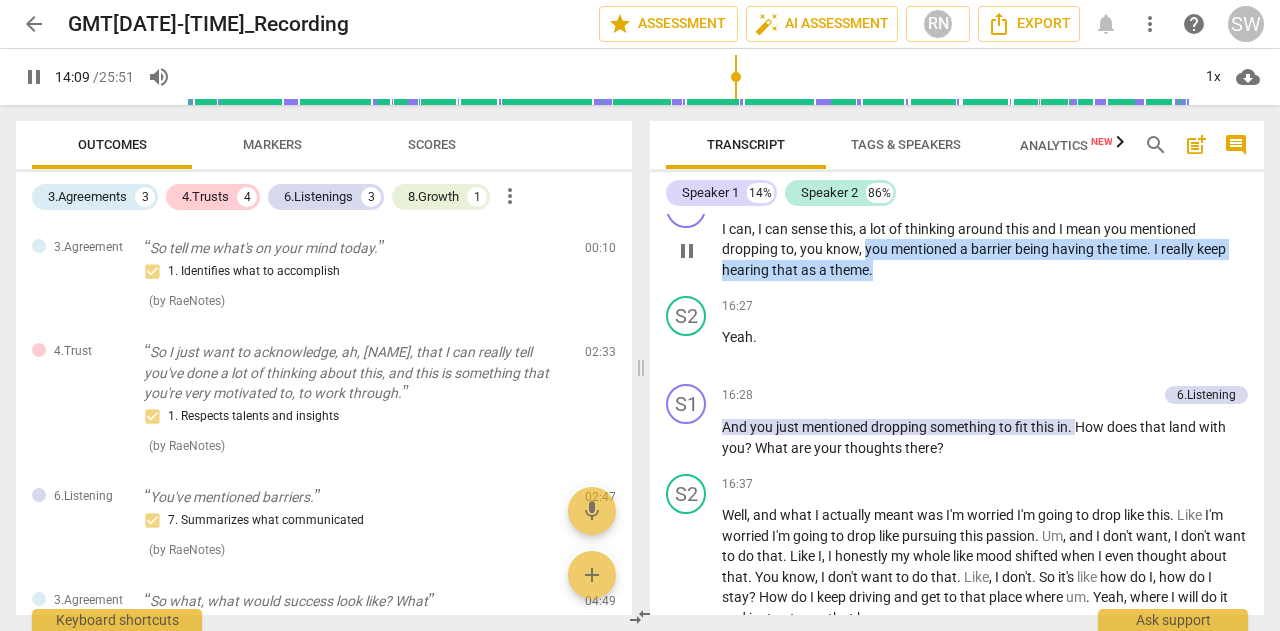 drag, startPoint x: 862, startPoint y: 289, endPoint x: 874, endPoint y: 310, distance: 24.186773 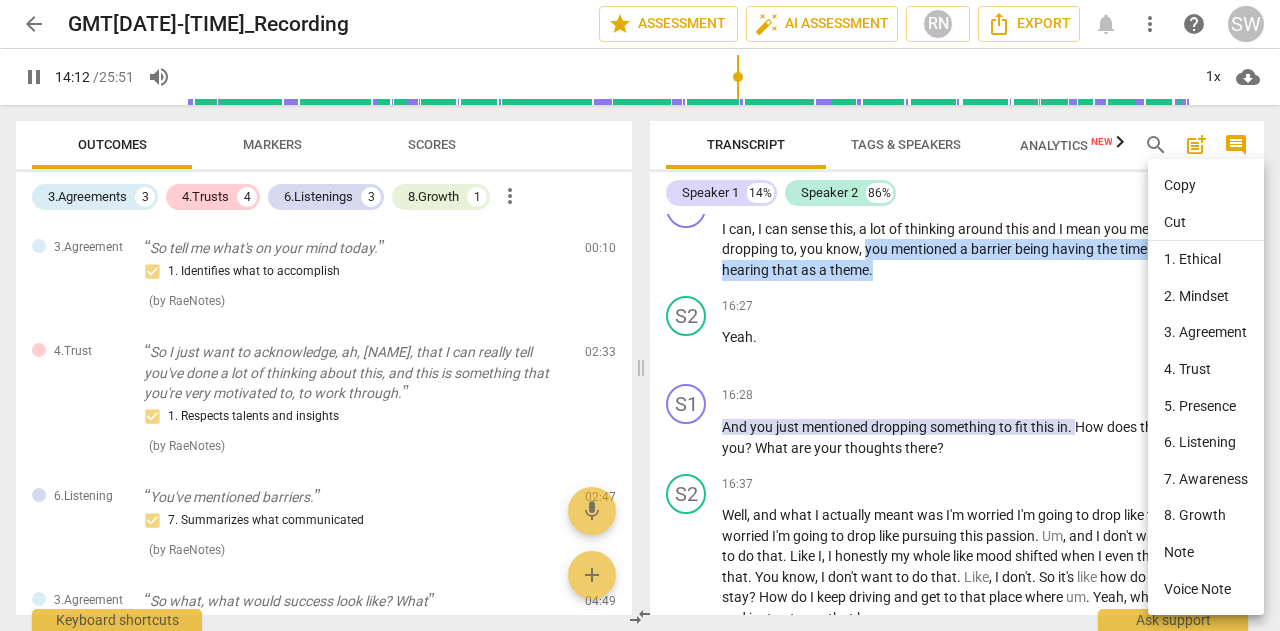 click on "Copy" at bounding box center (1206, 185) 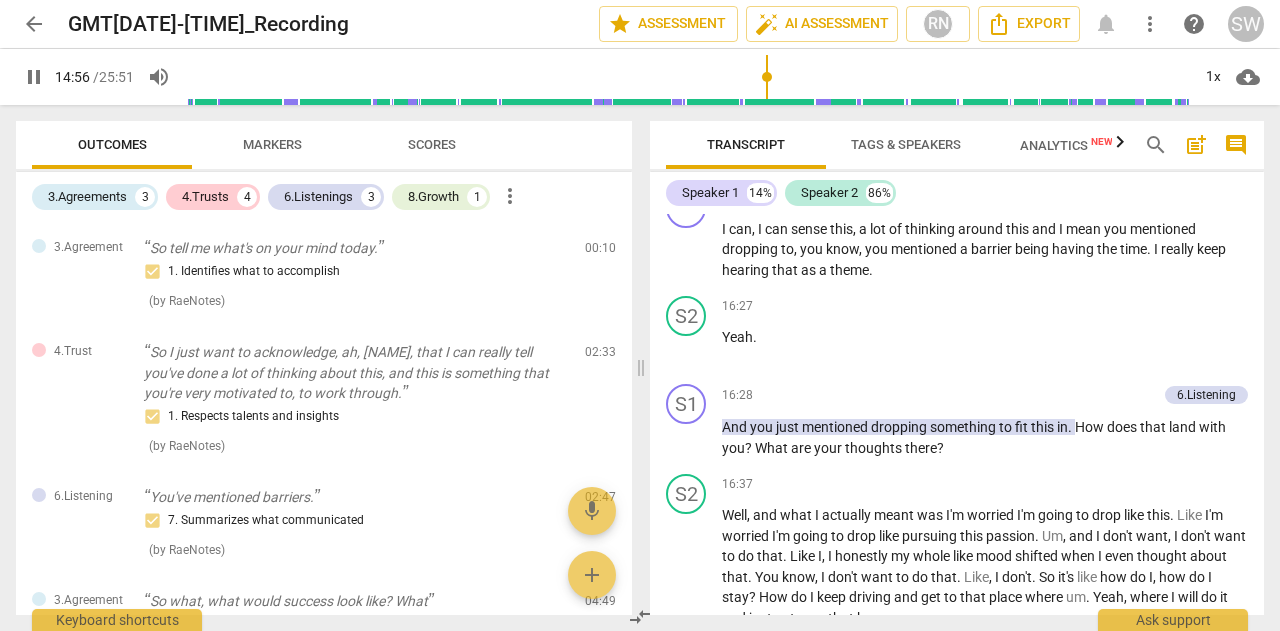 scroll, scrollTop: 5008, scrollLeft: 0, axis: vertical 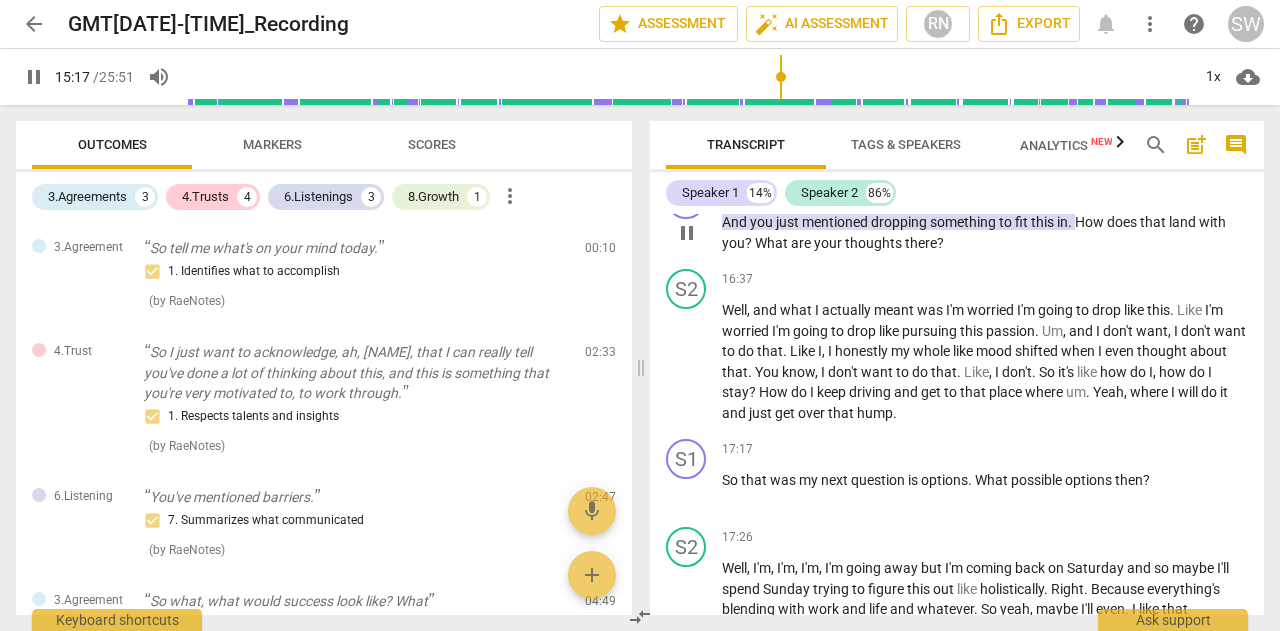 drag, startPoint x: 1094, startPoint y: 329, endPoint x: 1080, endPoint y: 260, distance: 70.40597 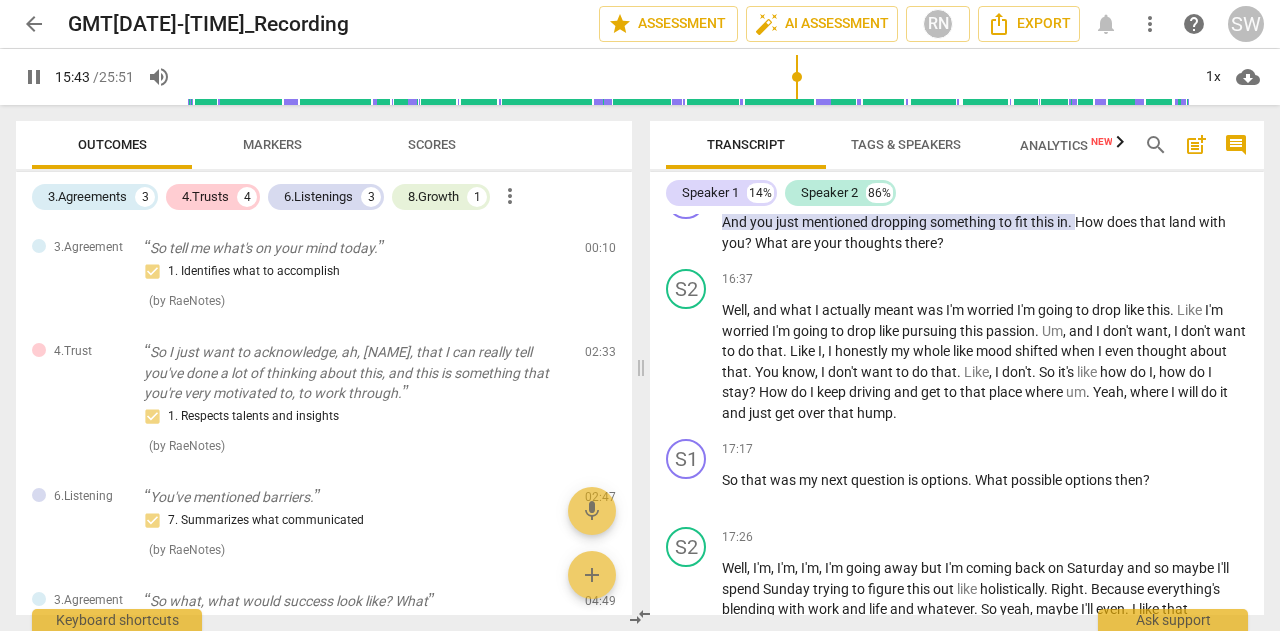 scroll, scrollTop: 5240, scrollLeft: 0, axis: vertical 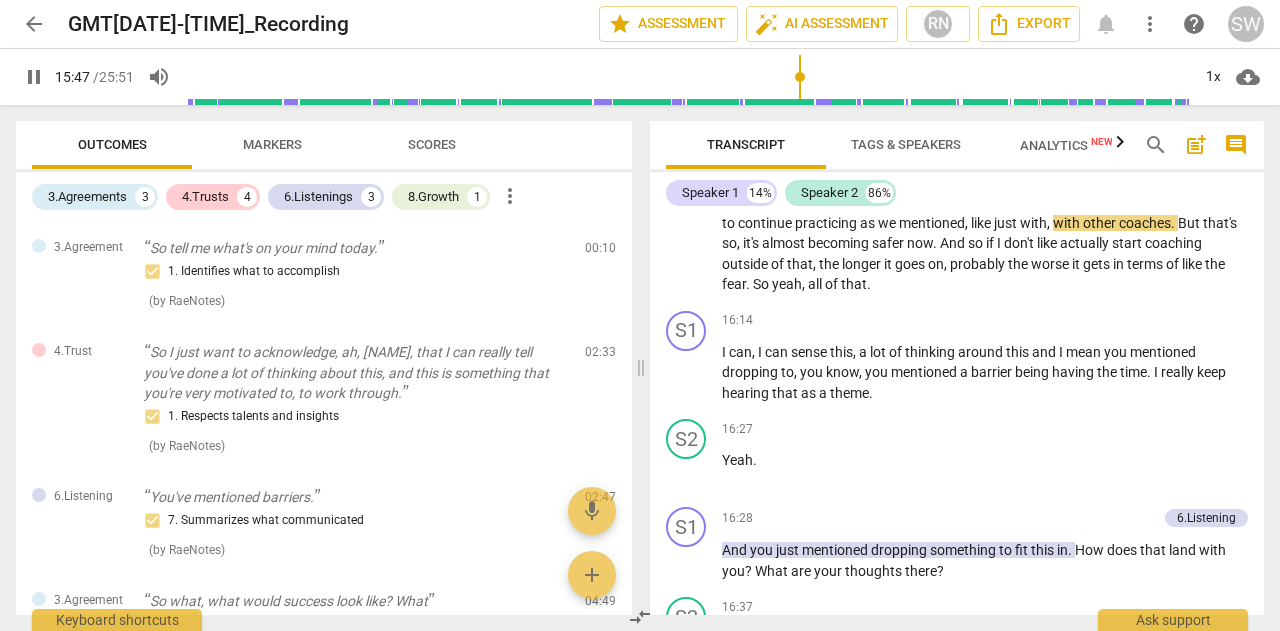drag, startPoint x: 1256, startPoint y: 457, endPoint x: 1258, endPoint y: 469, distance: 12.165525 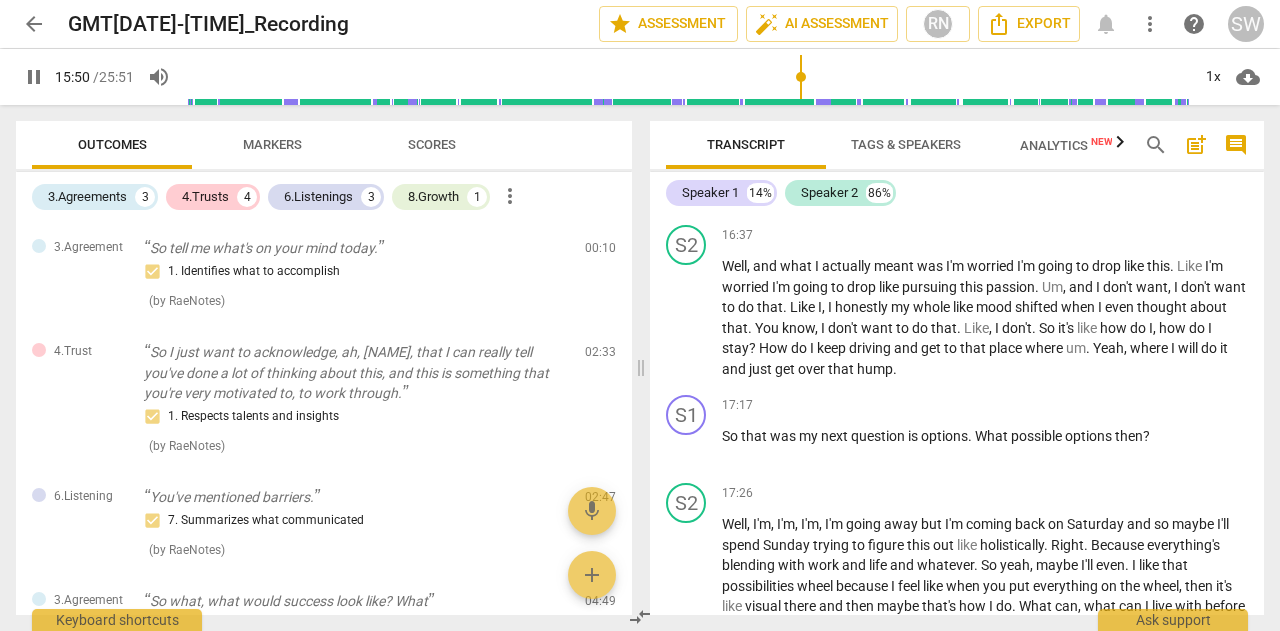 scroll, scrollTop: 5641, scrollLeft: 0, axis: vertical 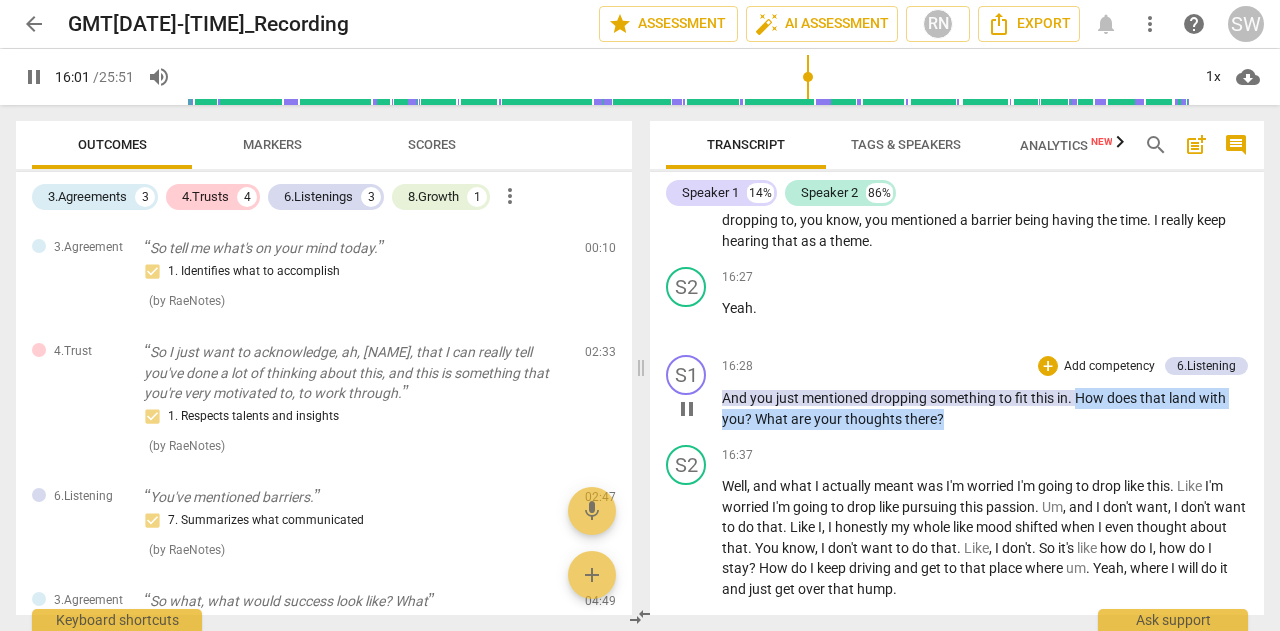 drag, startPoint x: 1079, startPoint y: 438, endPoint x: 974, endPoint y: 466, distance: 108.66922 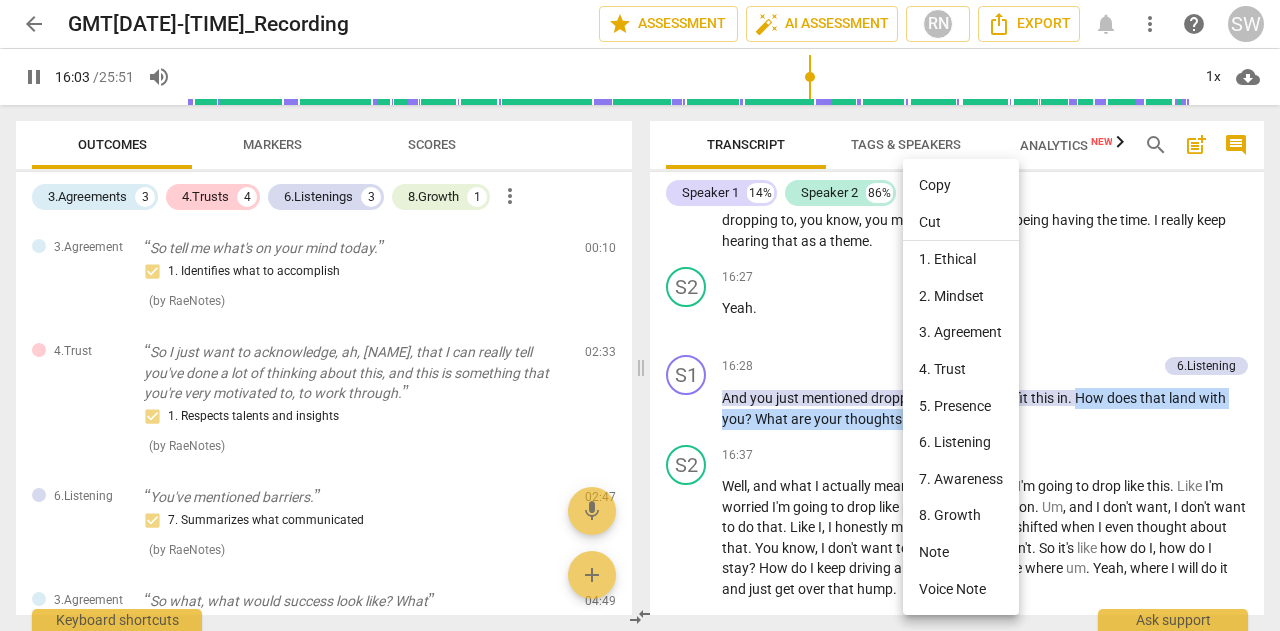 click on "Copy" at bounding box center [961, 185] 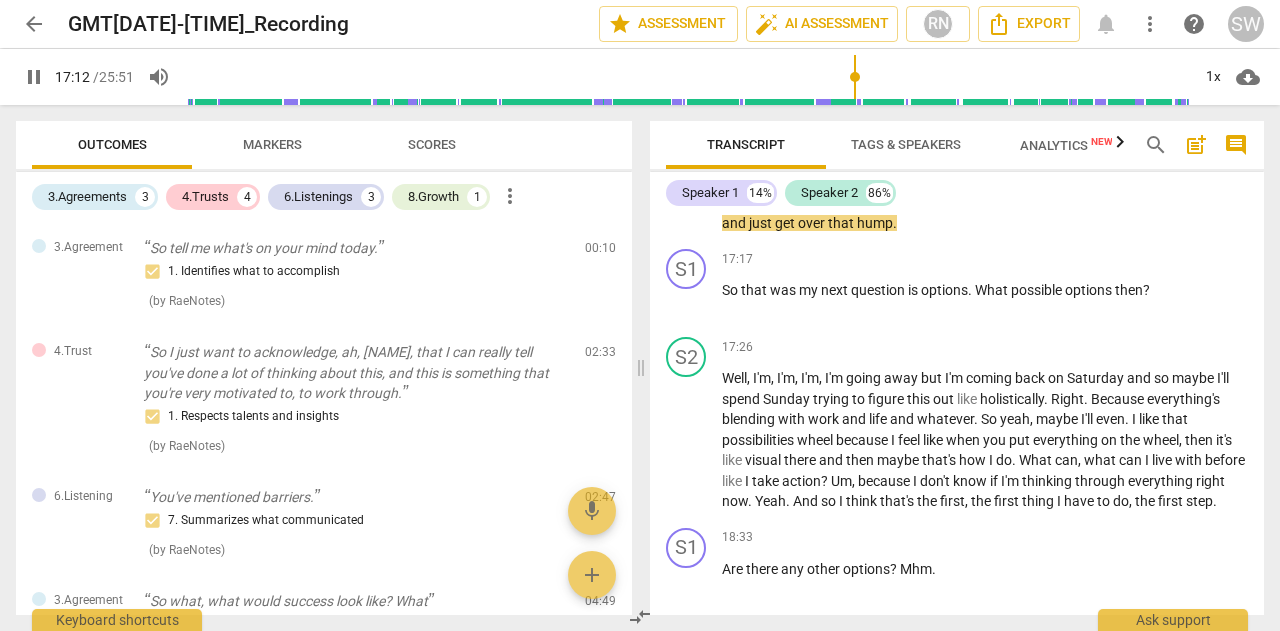 scroll, scrollTop: 5774, scrollLeft: 0, axis: vertical 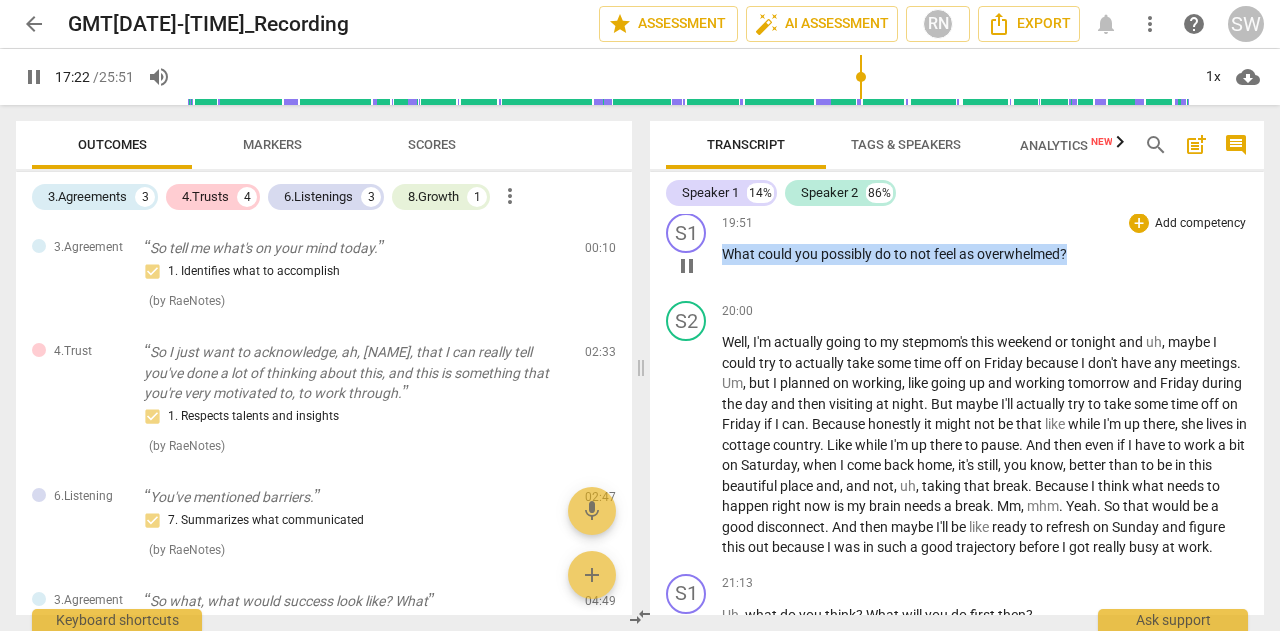 drag, startPoint x: 724, startPoint y: 316, endPoint x: 1103, endPoint y: 328, distance: 379.1899 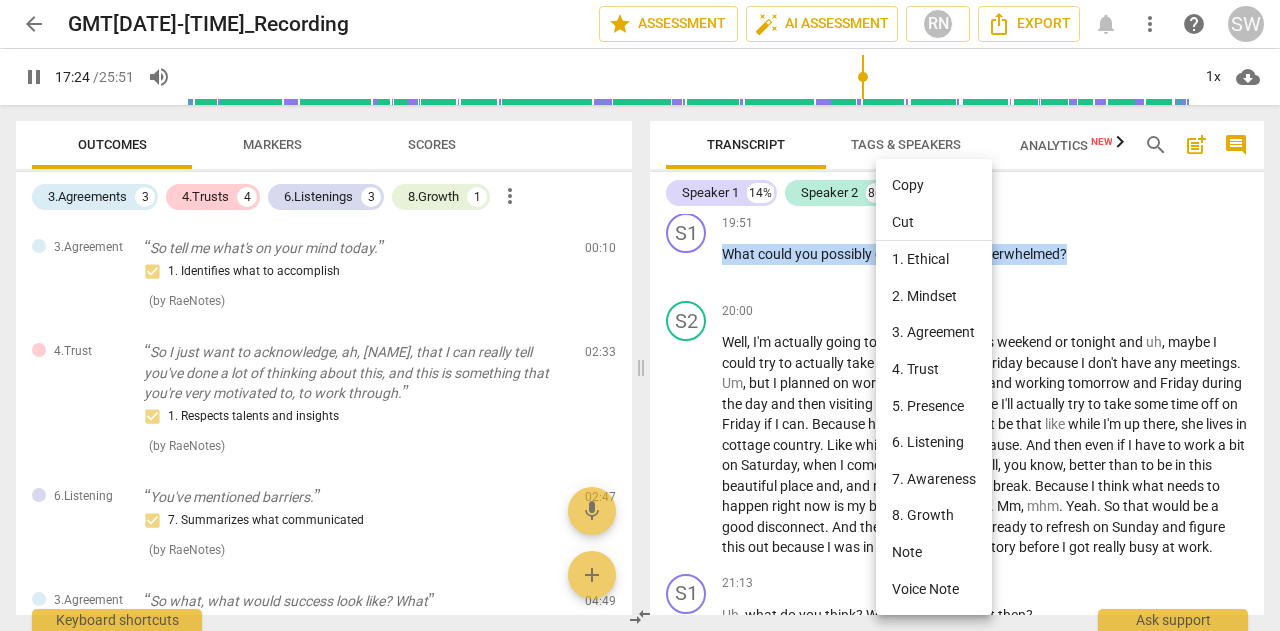 click on "Copy" at bounding box center (934, 185) 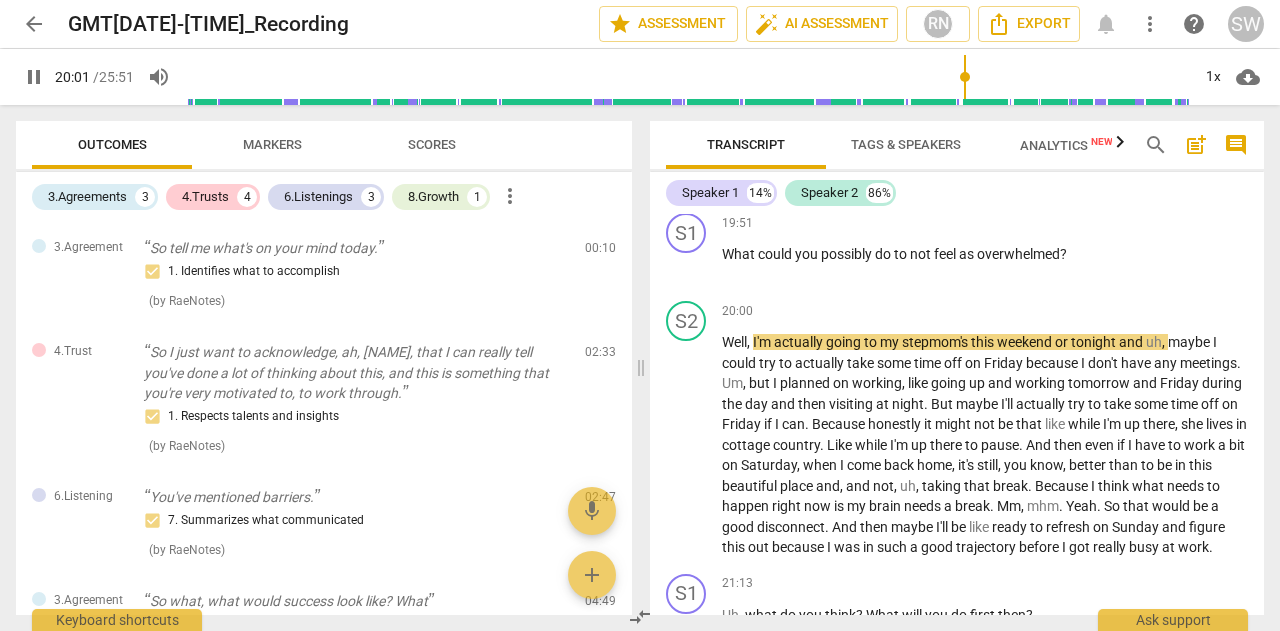 scroll, scrollTop: 6356, scrollLeft: 0, axis: vertical 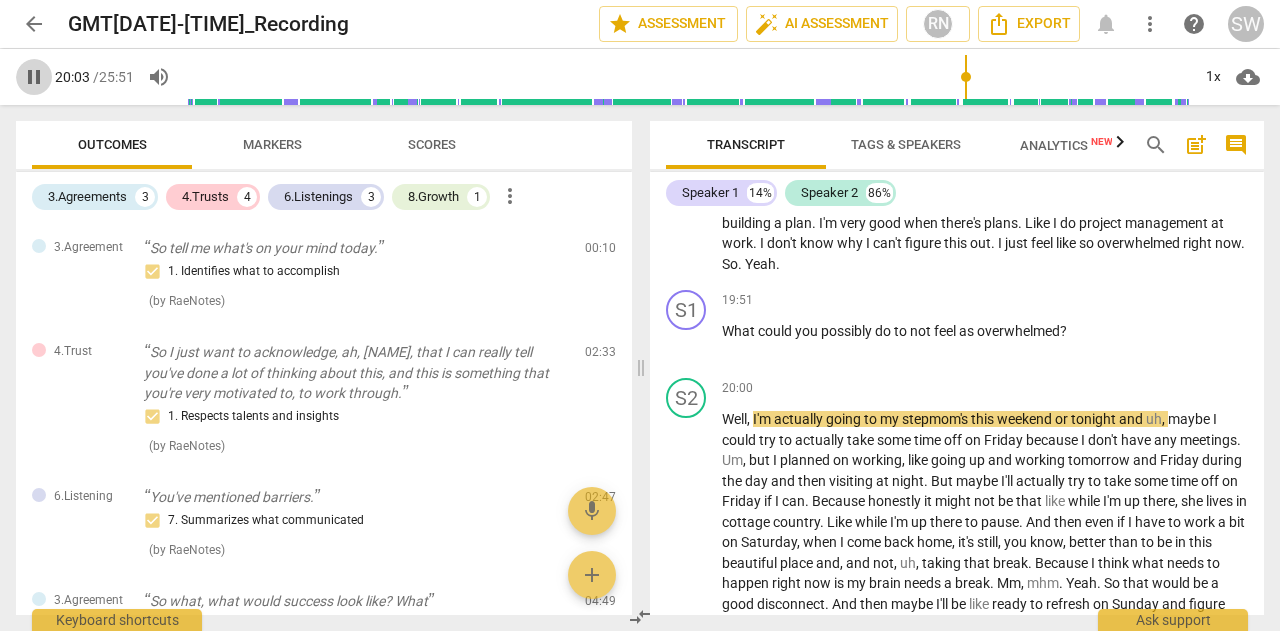 click on "pause" at bounding box center [34, 77] 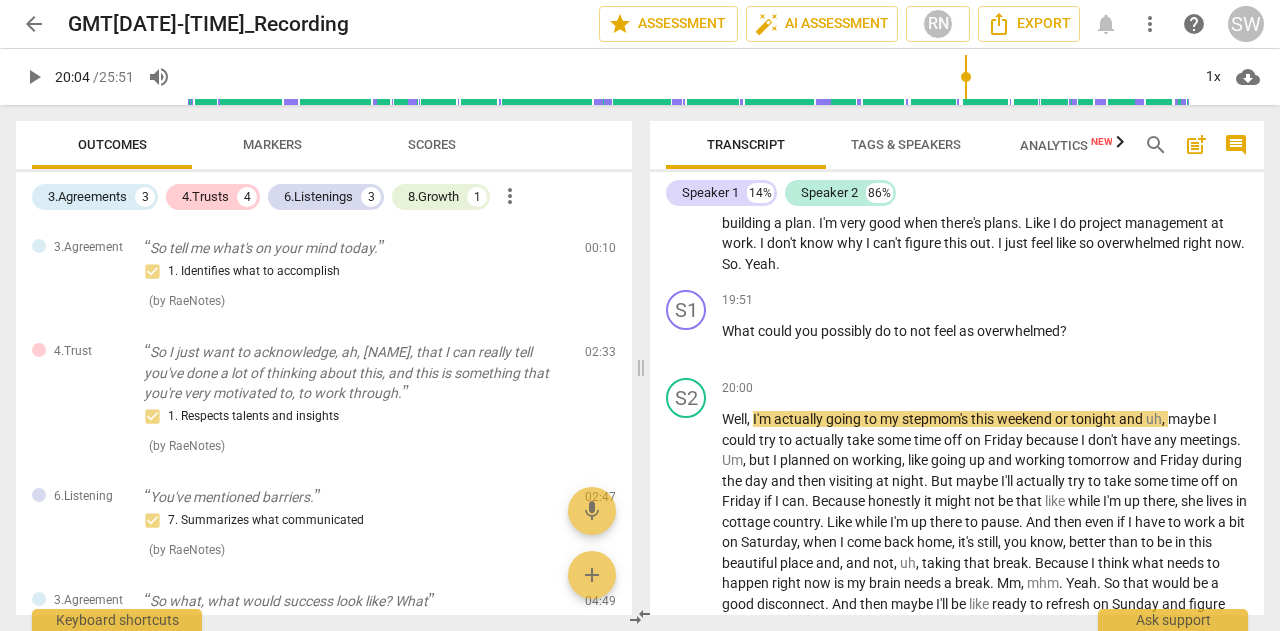 type on "1204" 